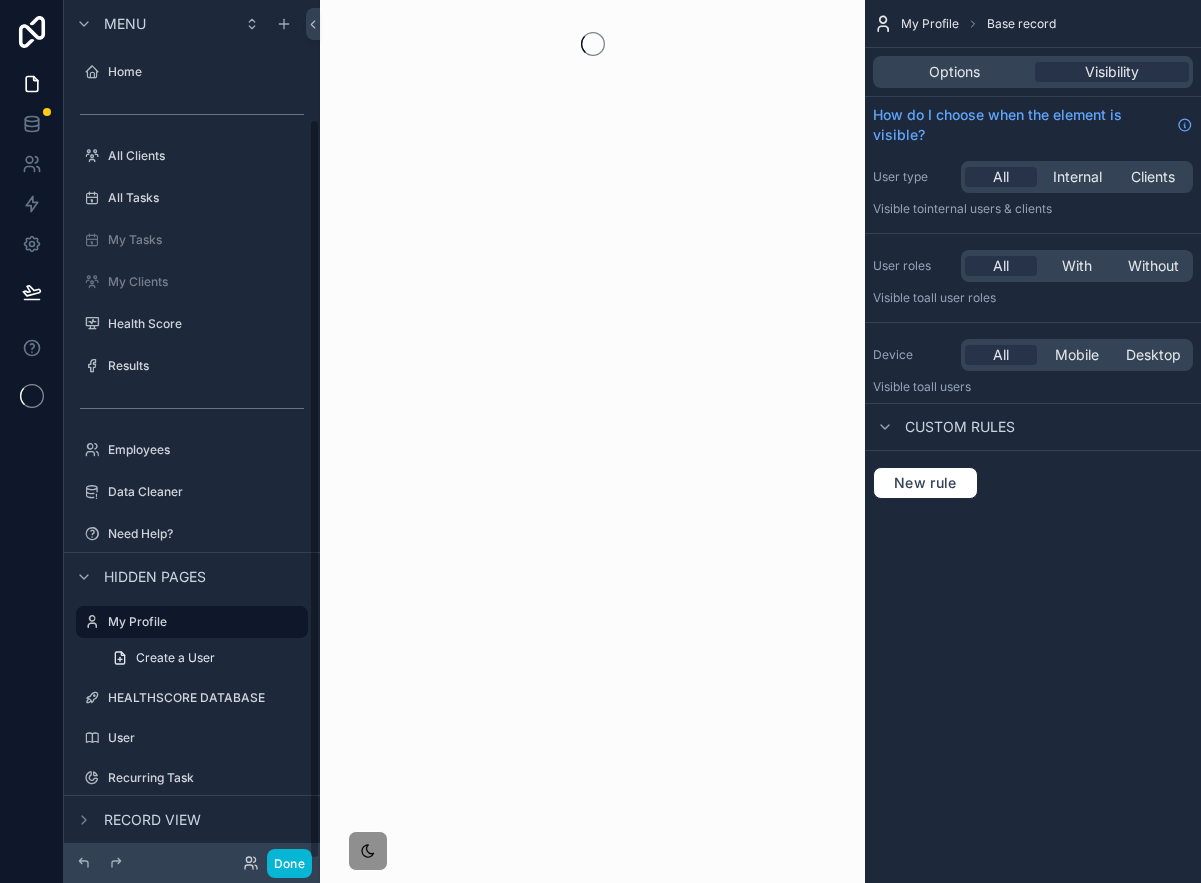 scroll, scrollTop: 0, scrollLeft: 0, axis: both 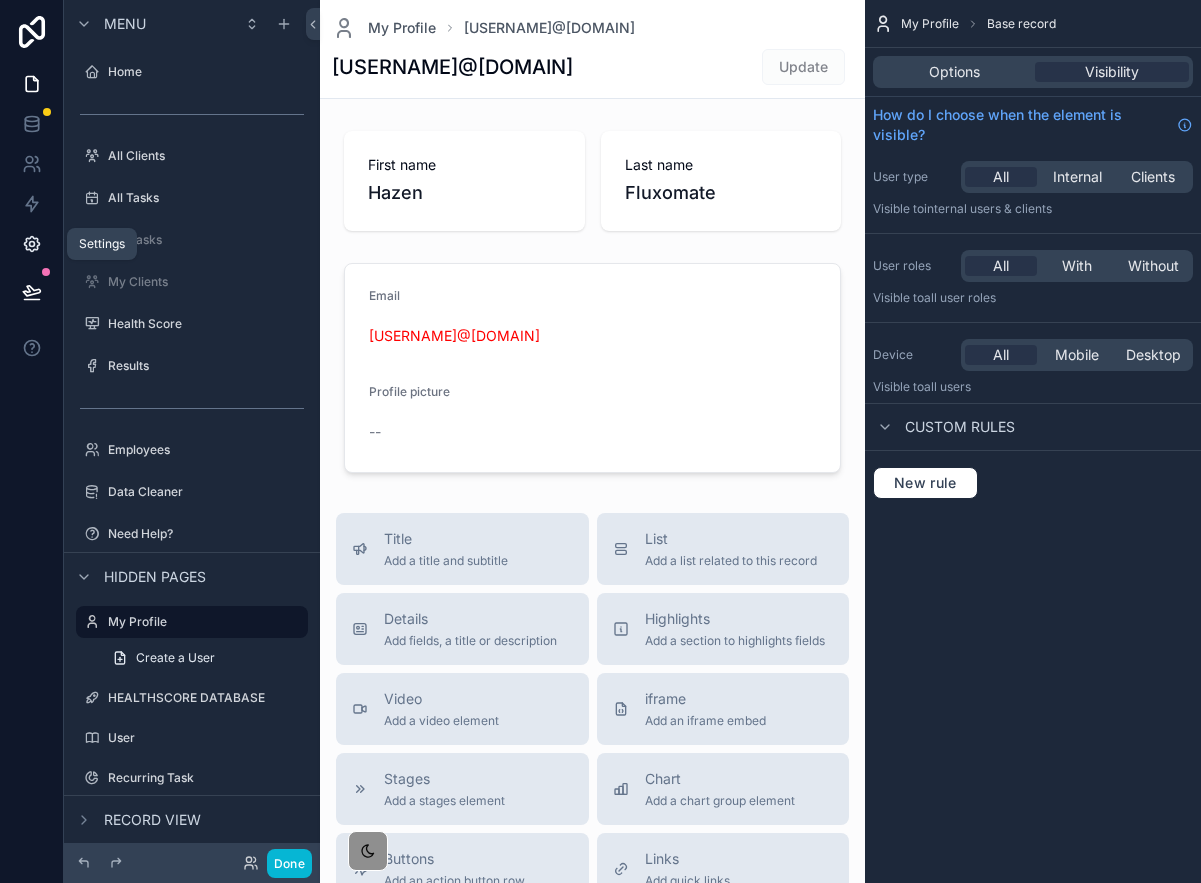 click 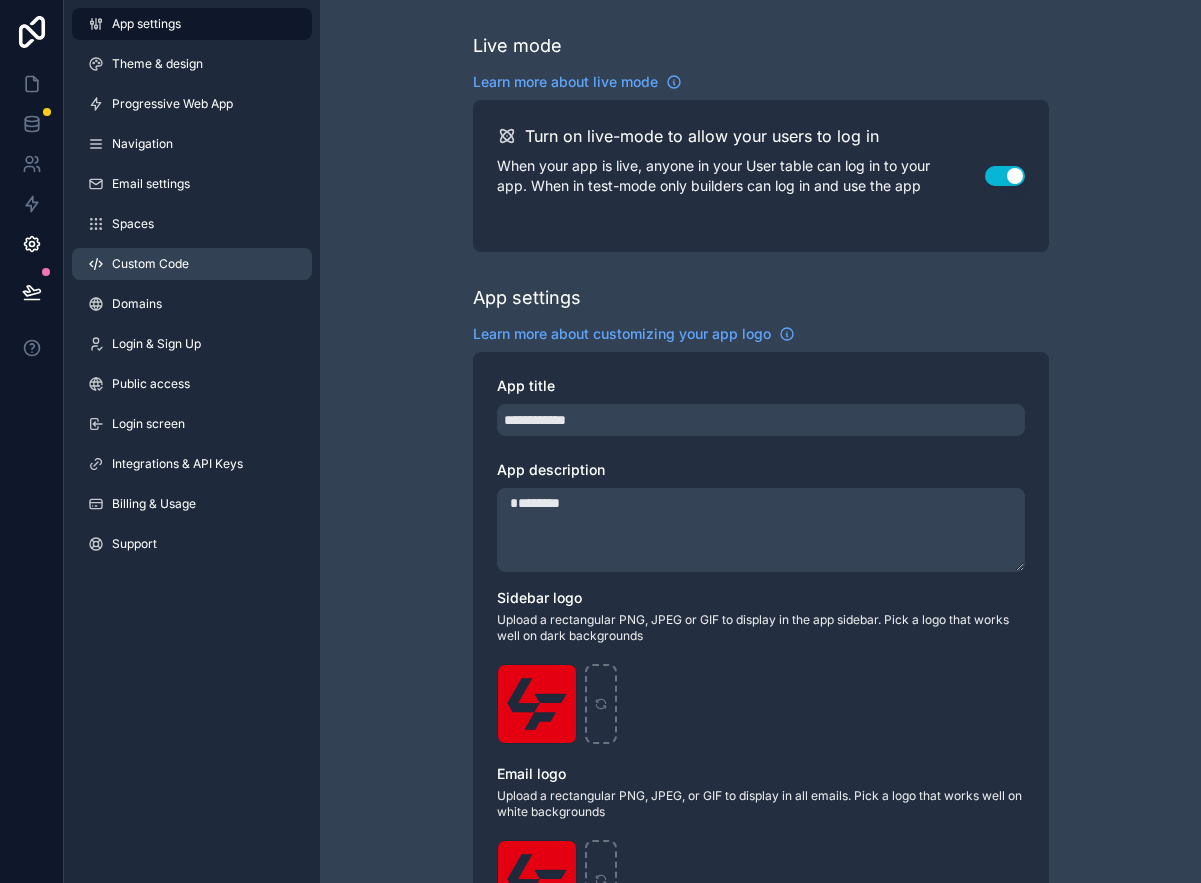 click on "Custom Code" at bounding box center (192, 264) 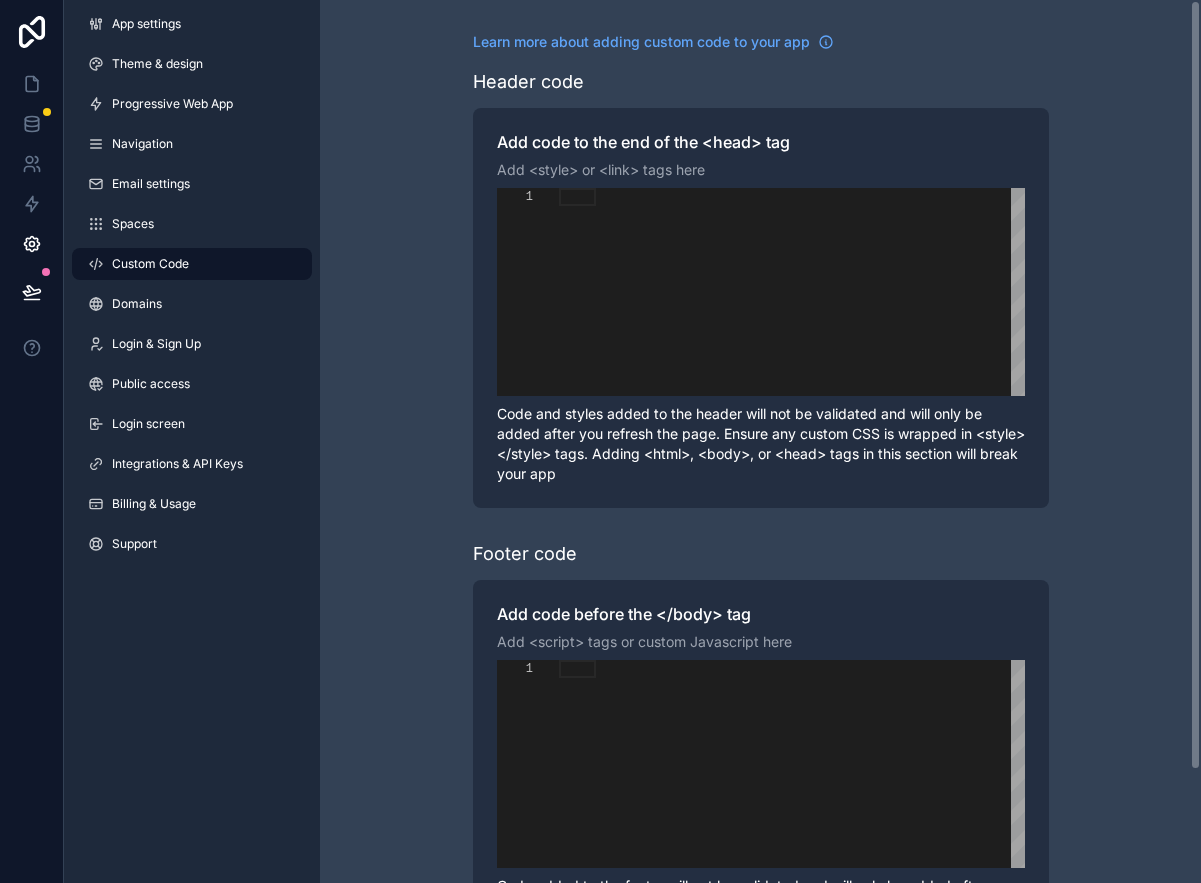 click at bounding box center (792, 197) 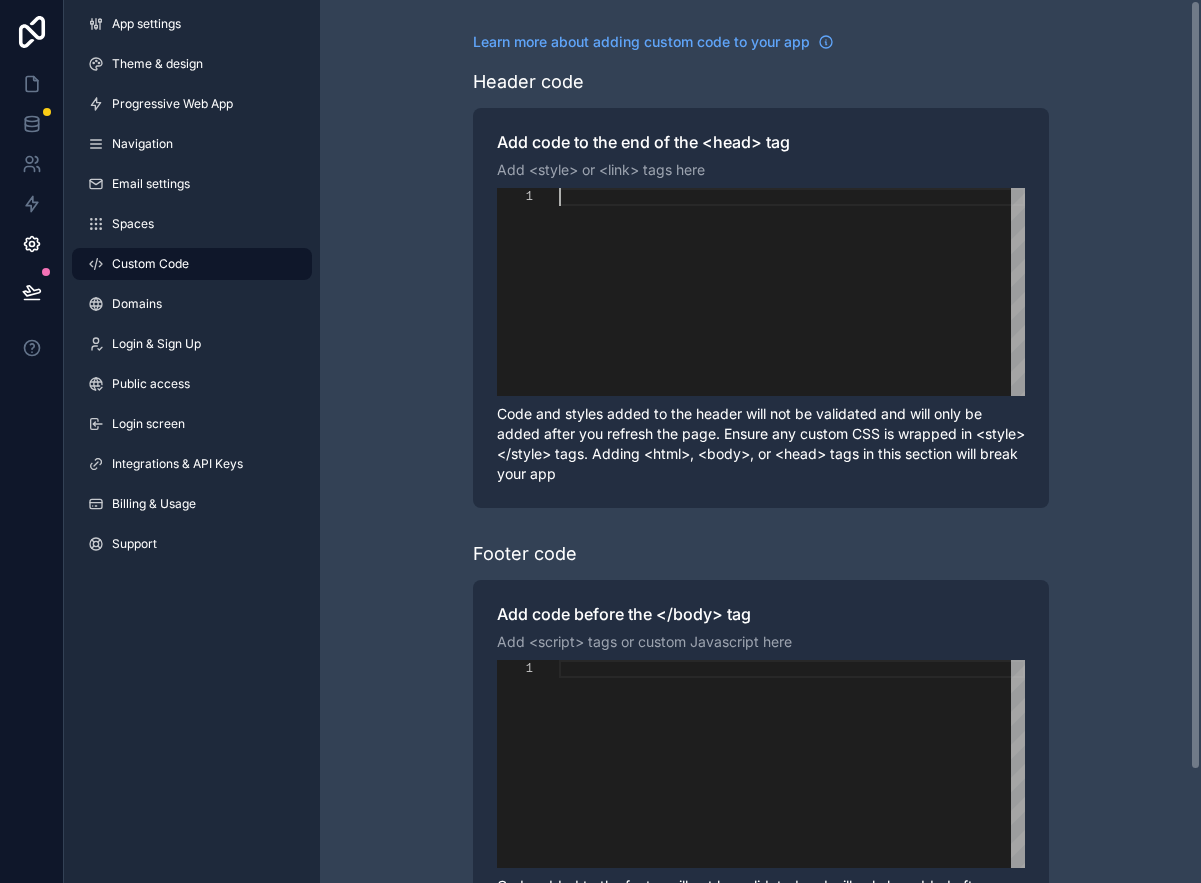 click at bounding box center (792, 197) 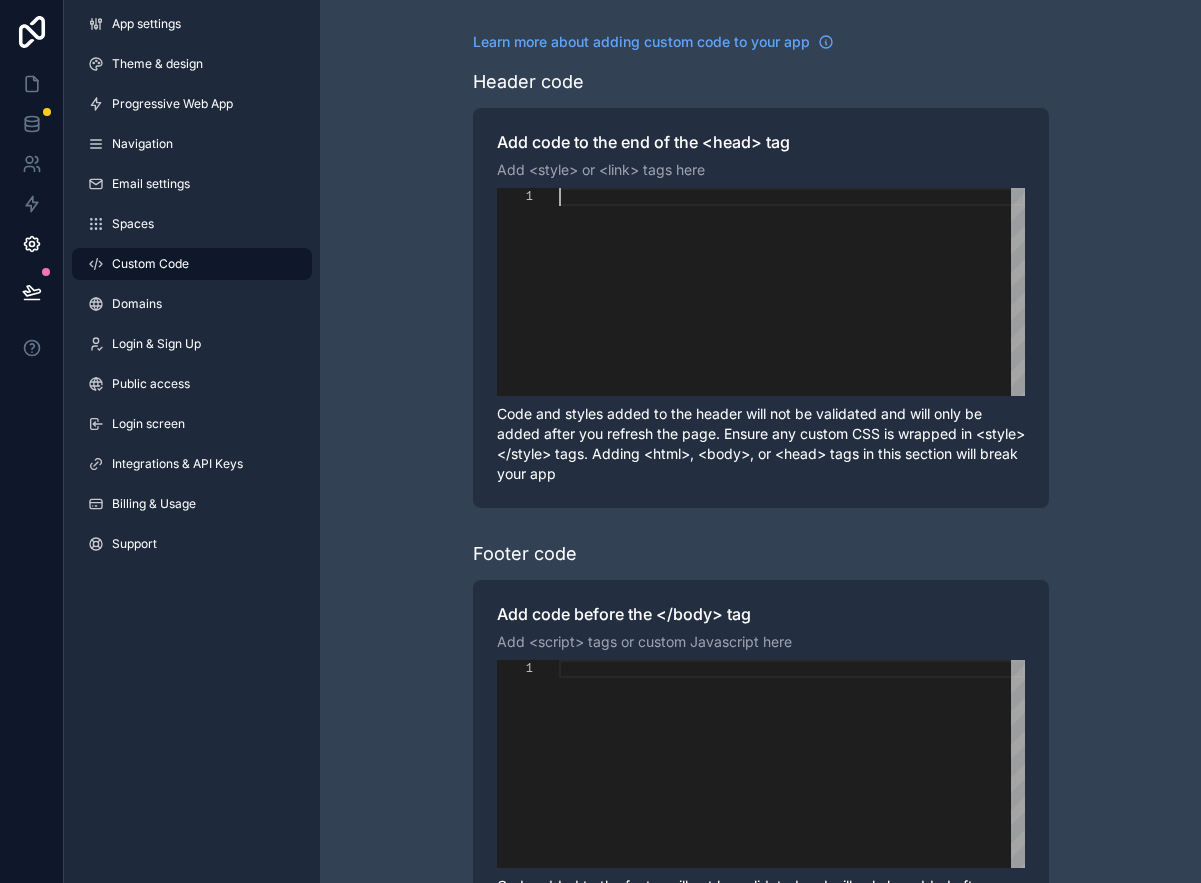 click at bounding box center (792, 197) 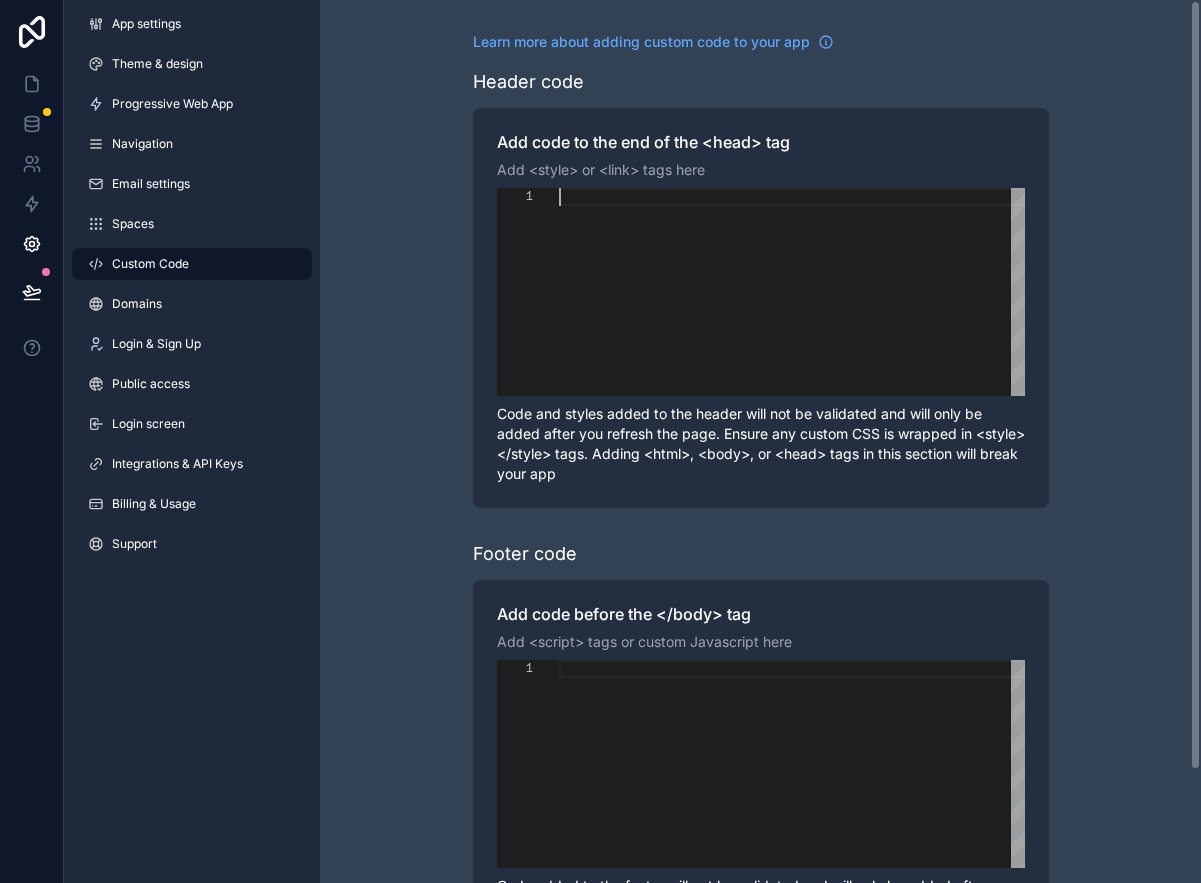 click at bounding box center [792, 197] 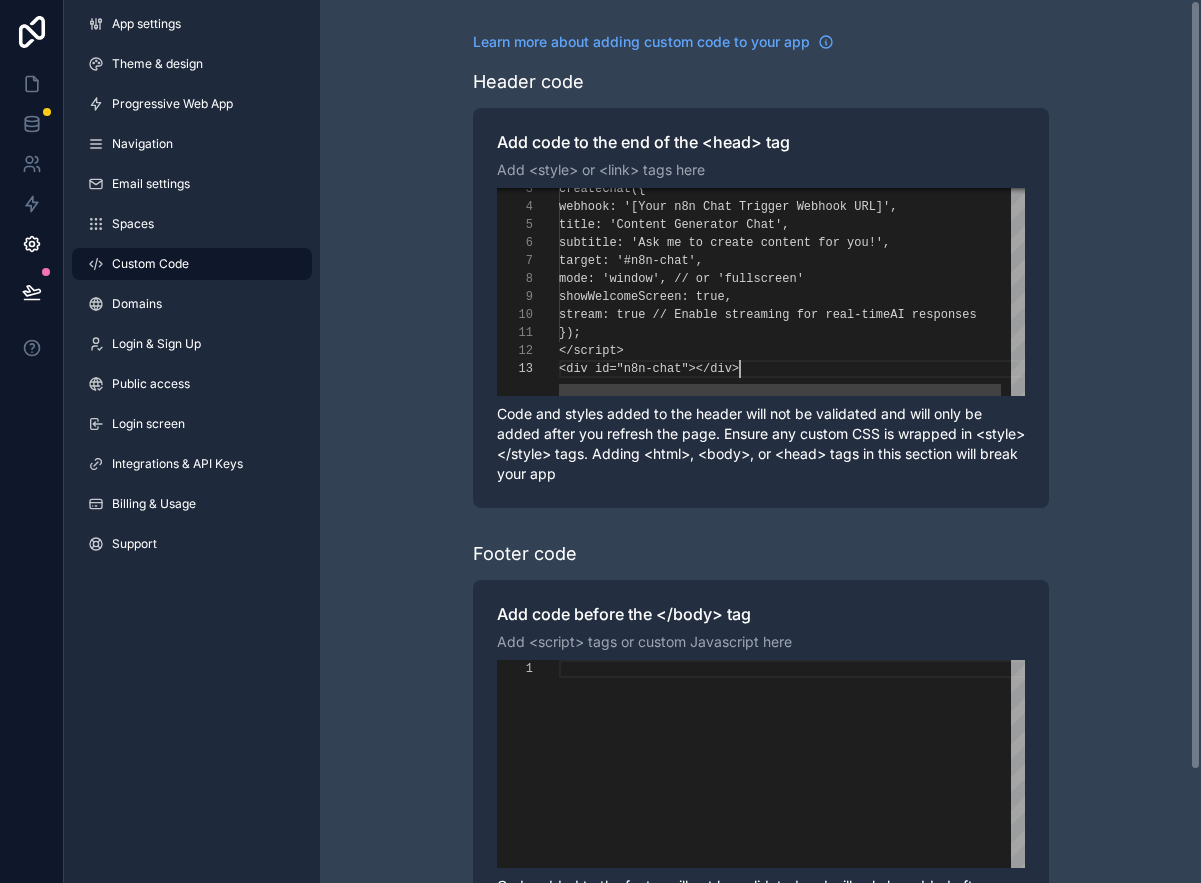 scroll, scrollTop: 36, scrollLeft: 180, axis: both 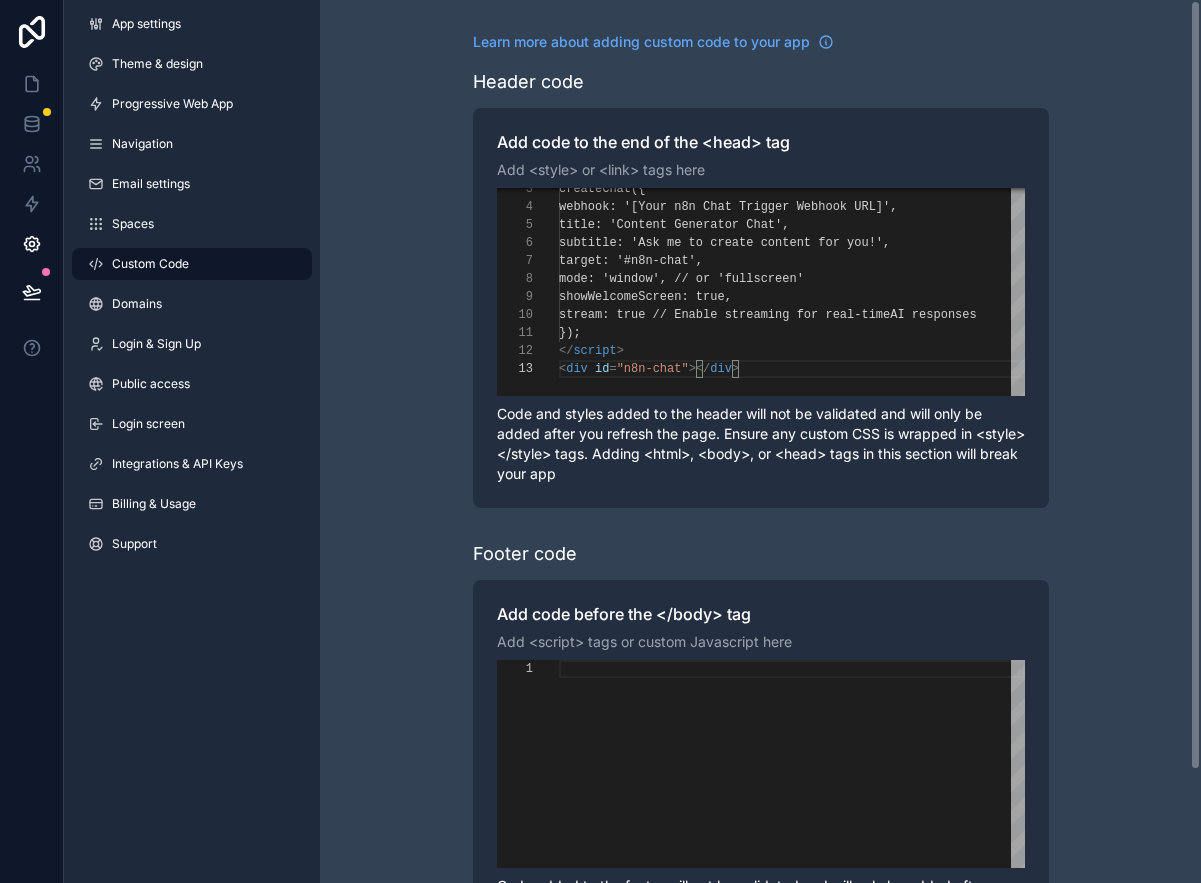 click on "**********" at bounding box center [760, 506] 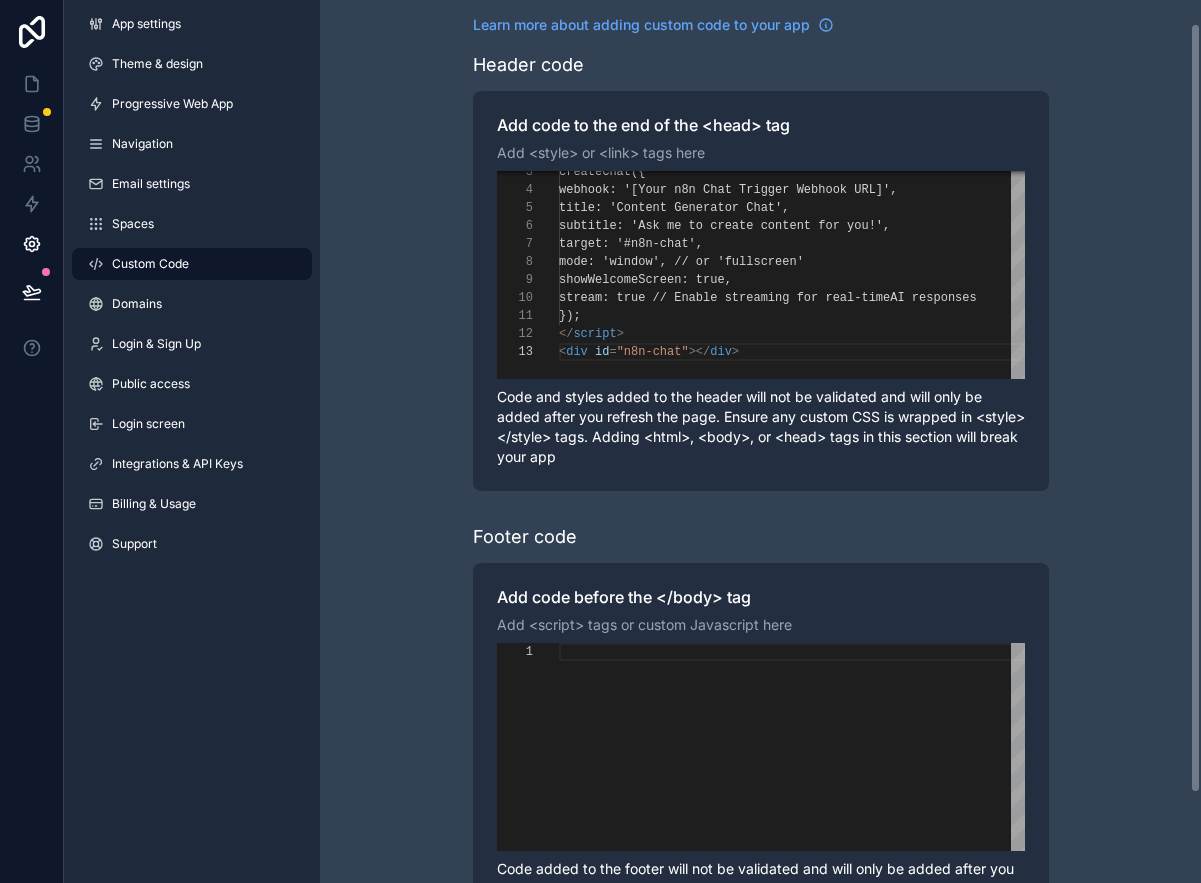scroll, scrollTop: 0, scrollLeft: 0, axis: both 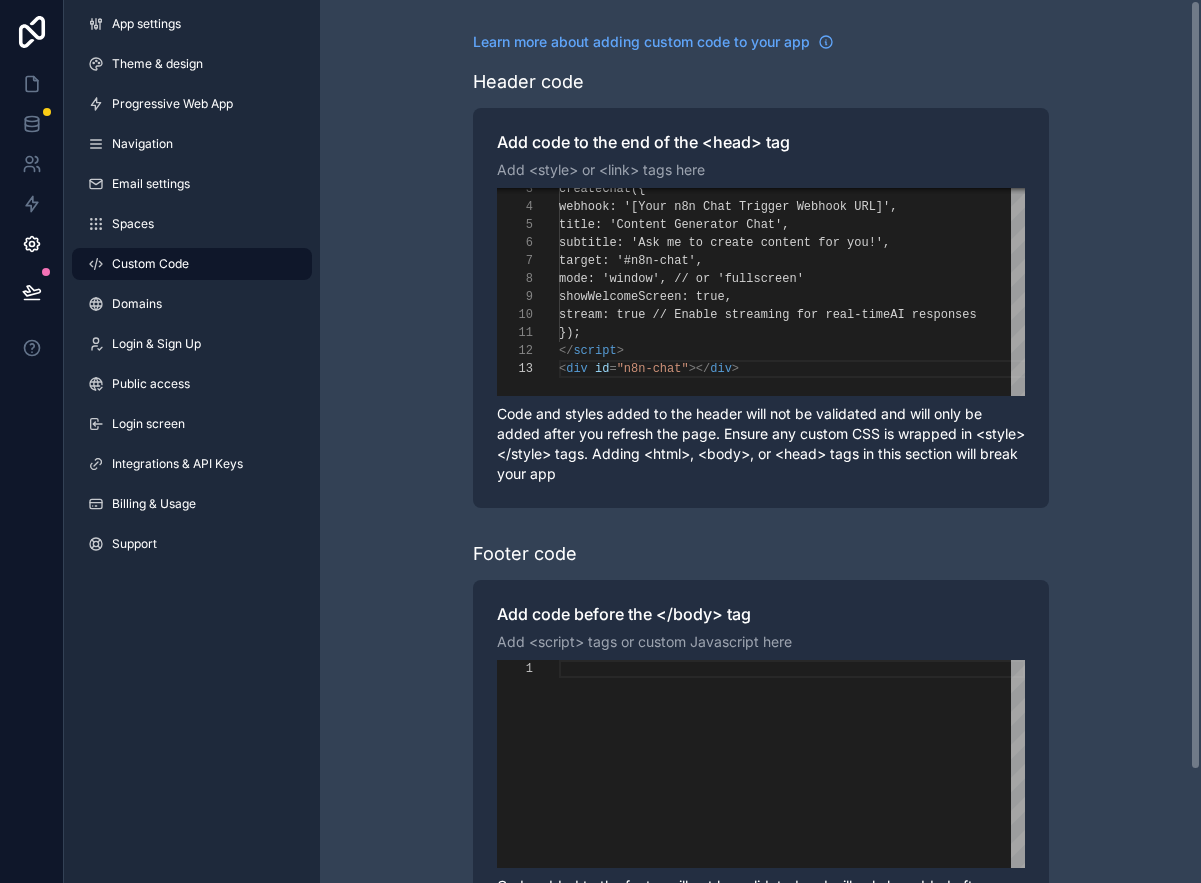 click on "**********" at bounding box center [760, 506] 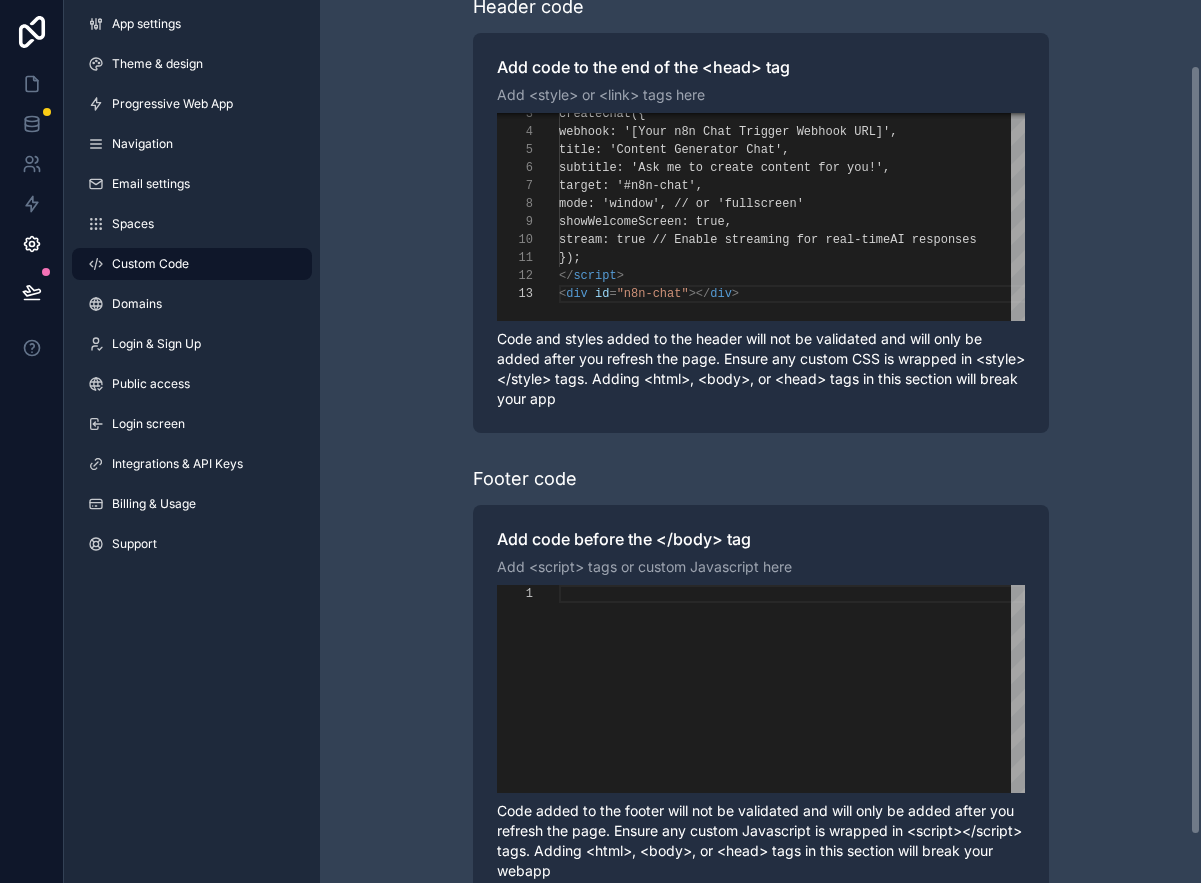 scroll, scrollTop: 0, scrollLeft: 0, axis: both 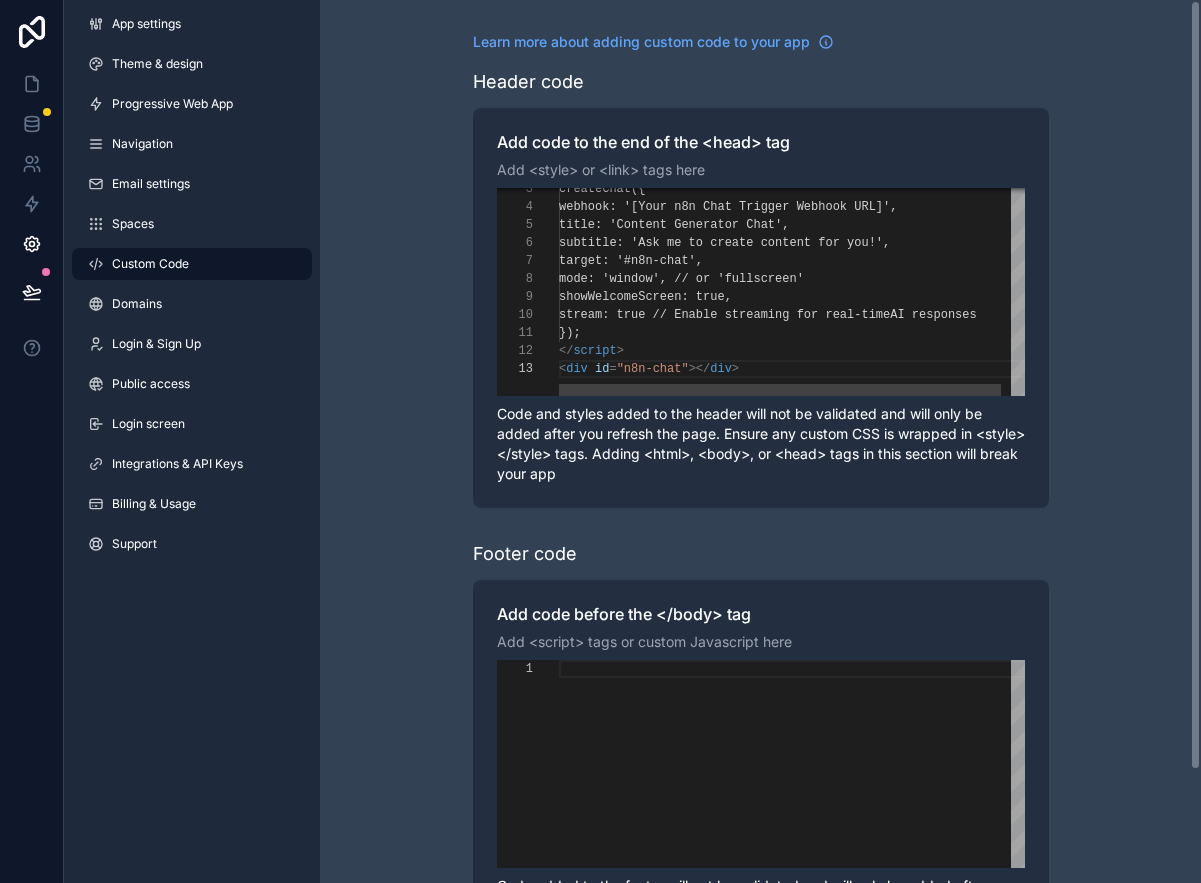 click on "**********" at bounding box center (761, 292) 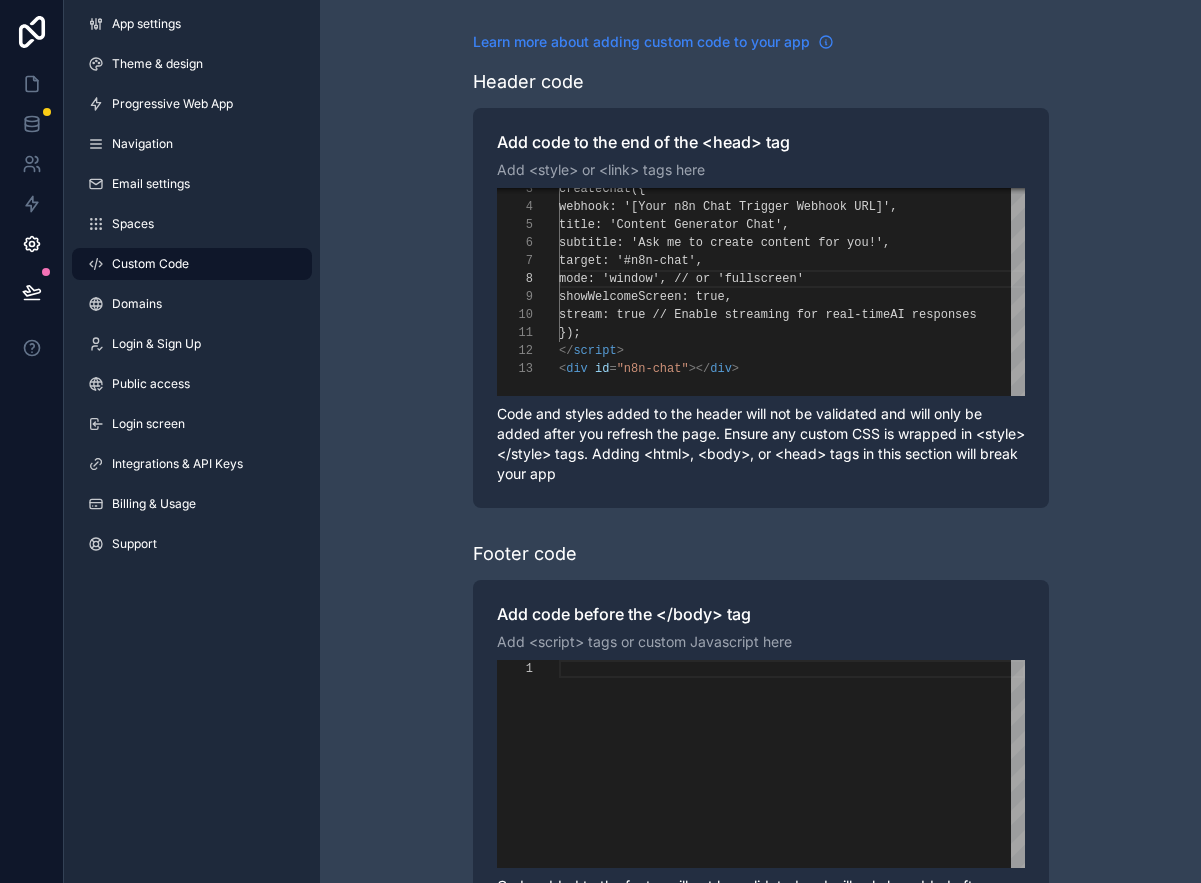 click on "Learn more about adding custom code to your app" at bounding box center [641, 42] 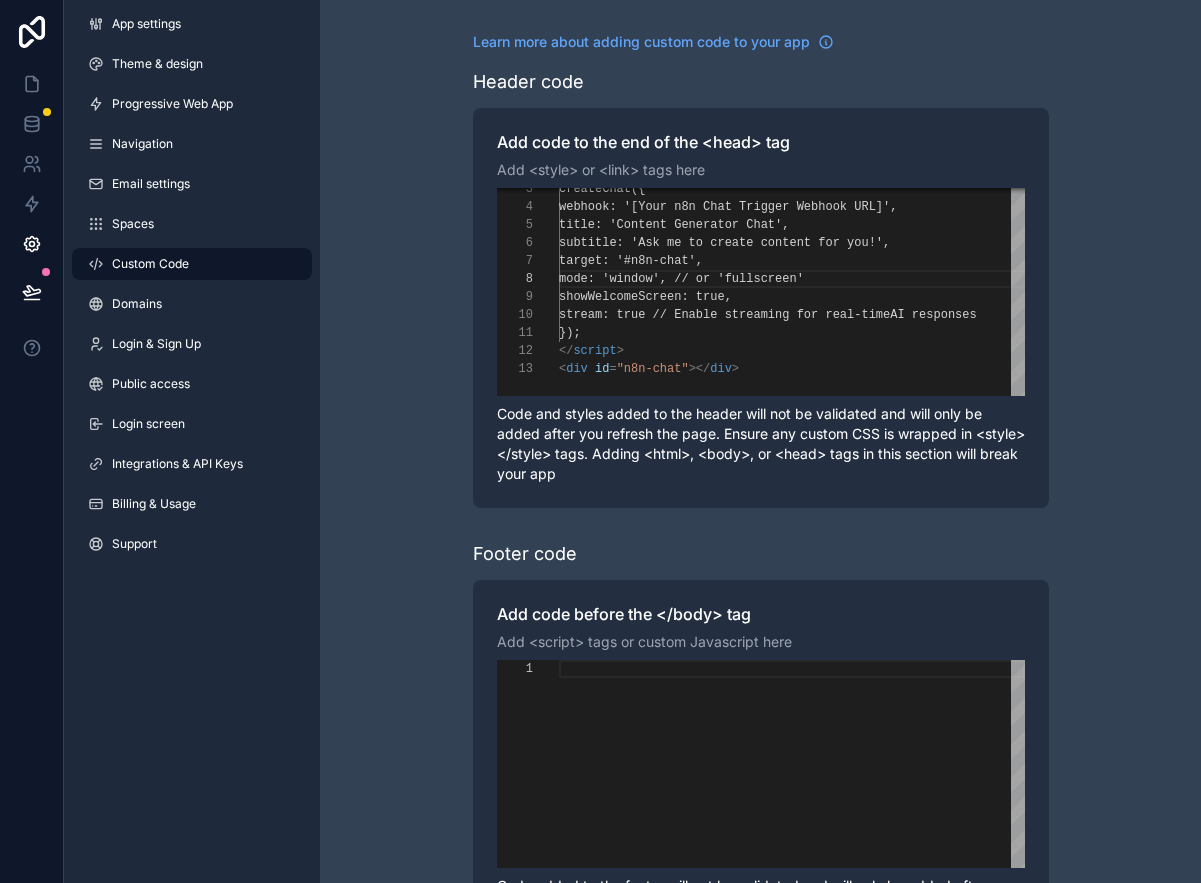 click on "**********" at bounding box center [760, 506] 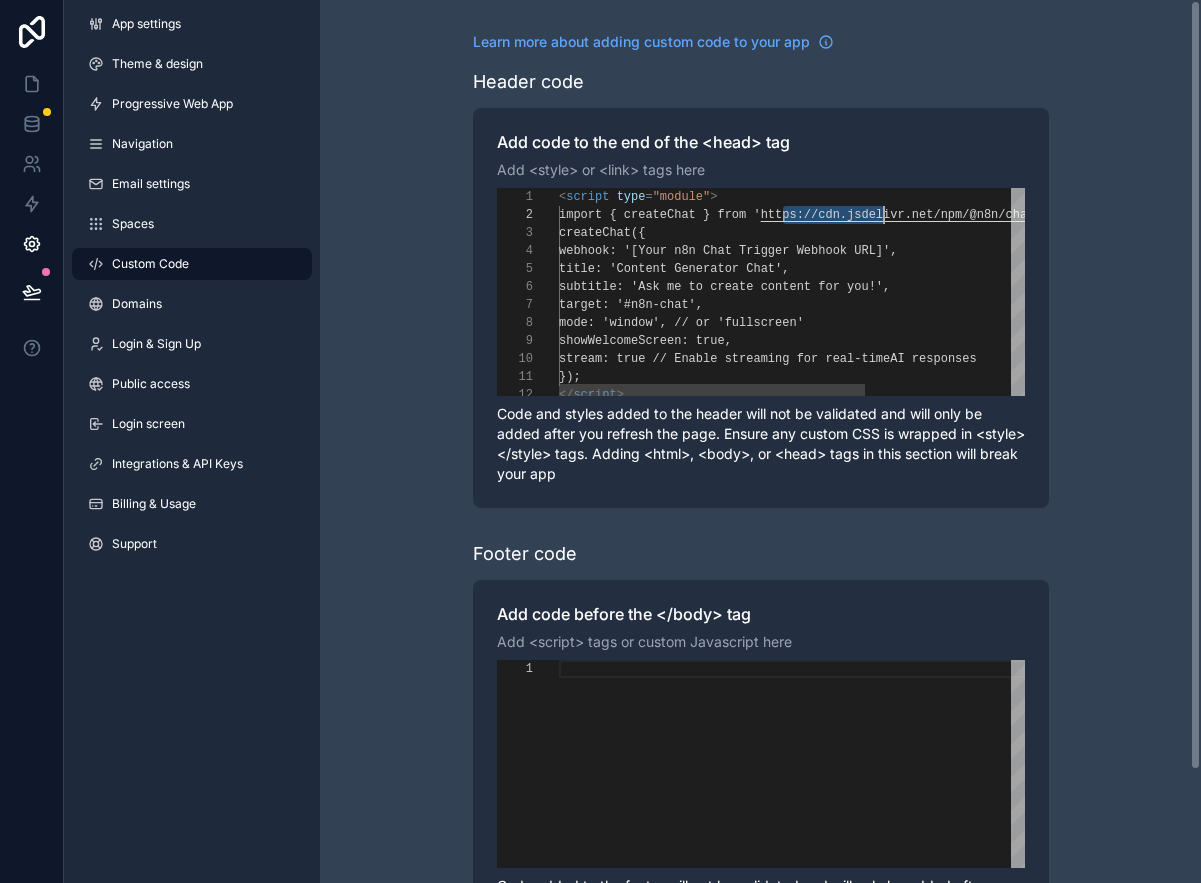 scroll, scrollTop: 18, scrollLeft: 332, axis: both 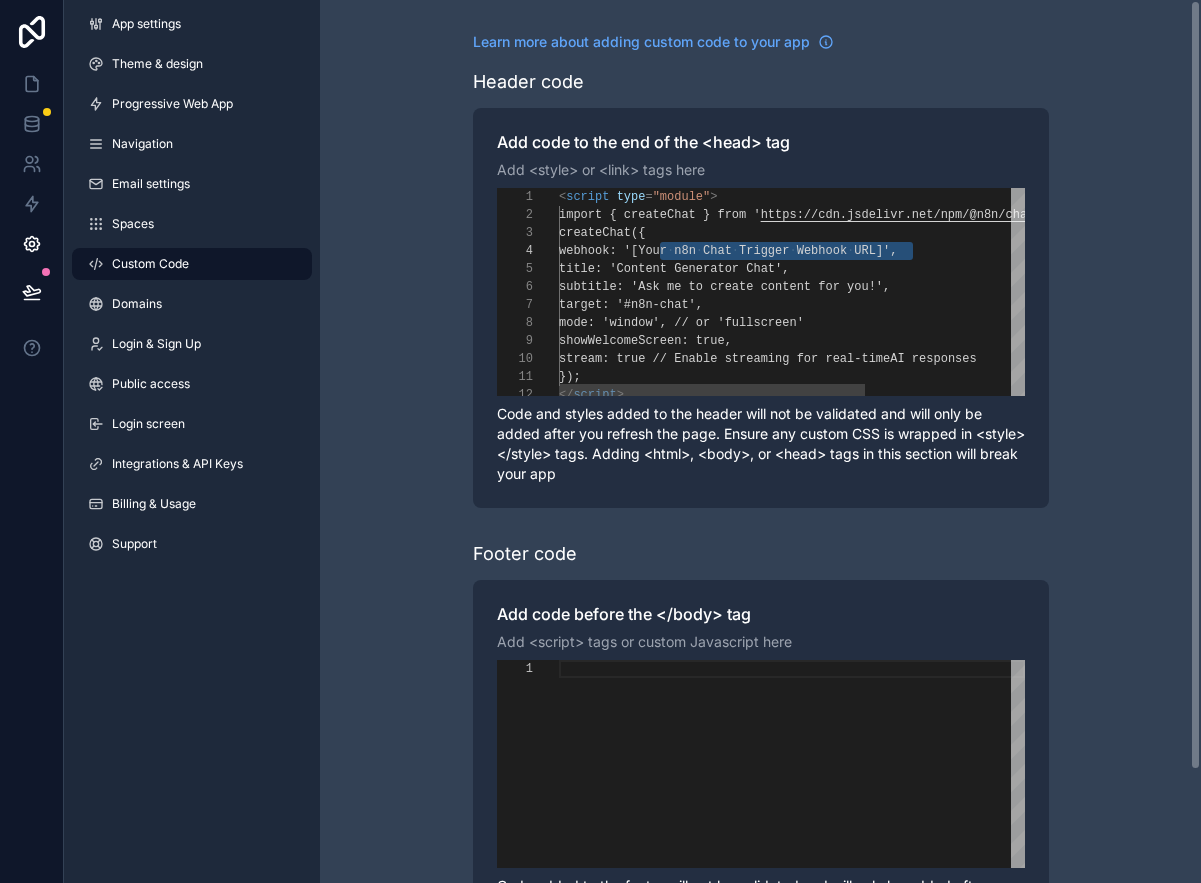 drag, startPoint x: 662, startPoint y: 250, endPoint x: 913, endPoint y: 249, distance: 251.002 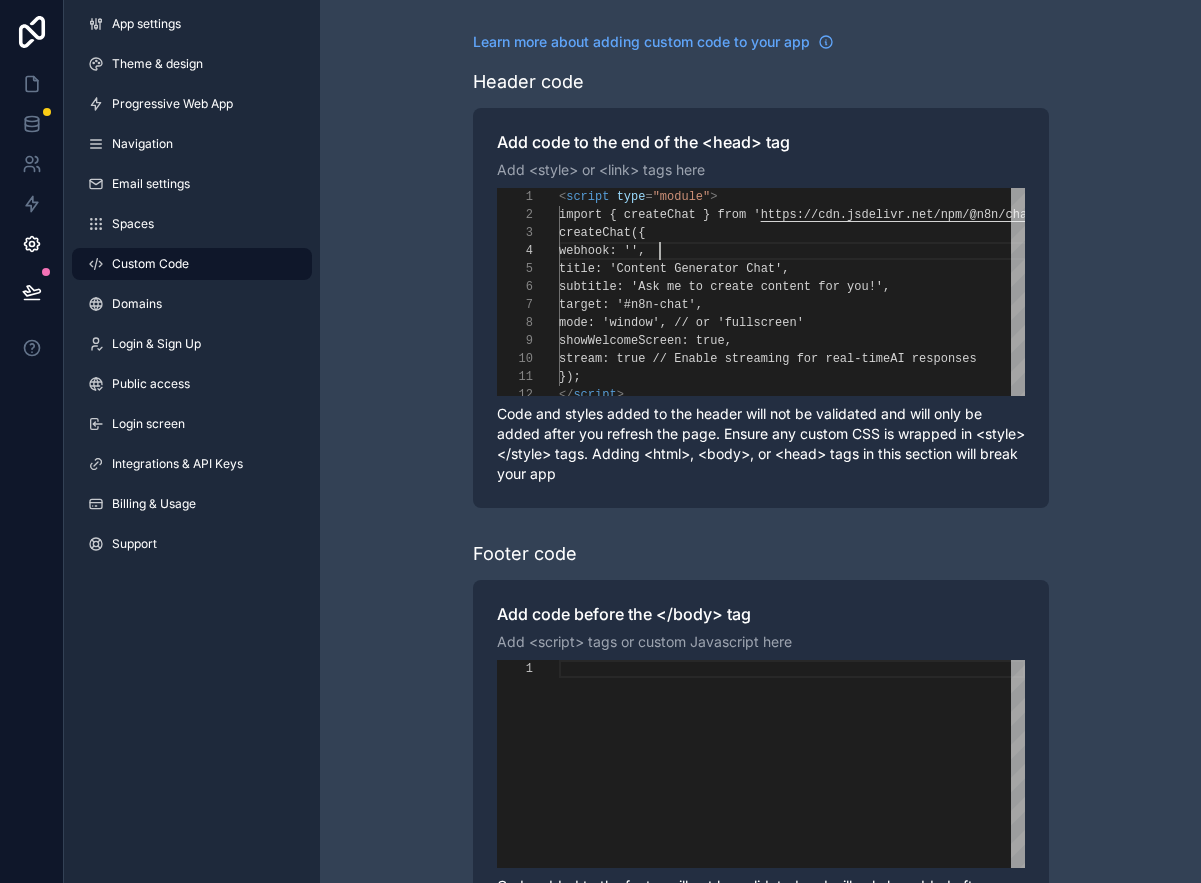 paste on "**********" 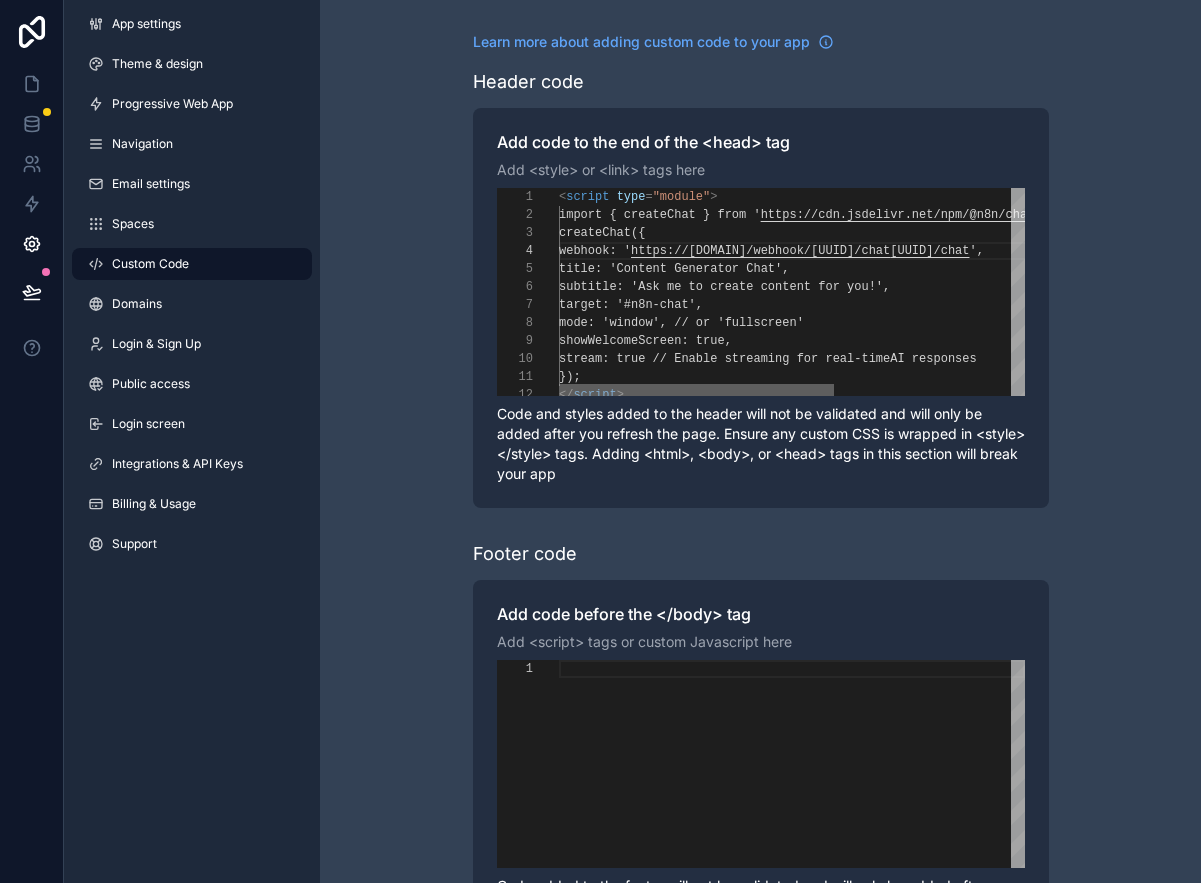 drag, startPoint x: 779, startPoint y: 390, endPoint x: 478, endPoint y: 390, distance: 301 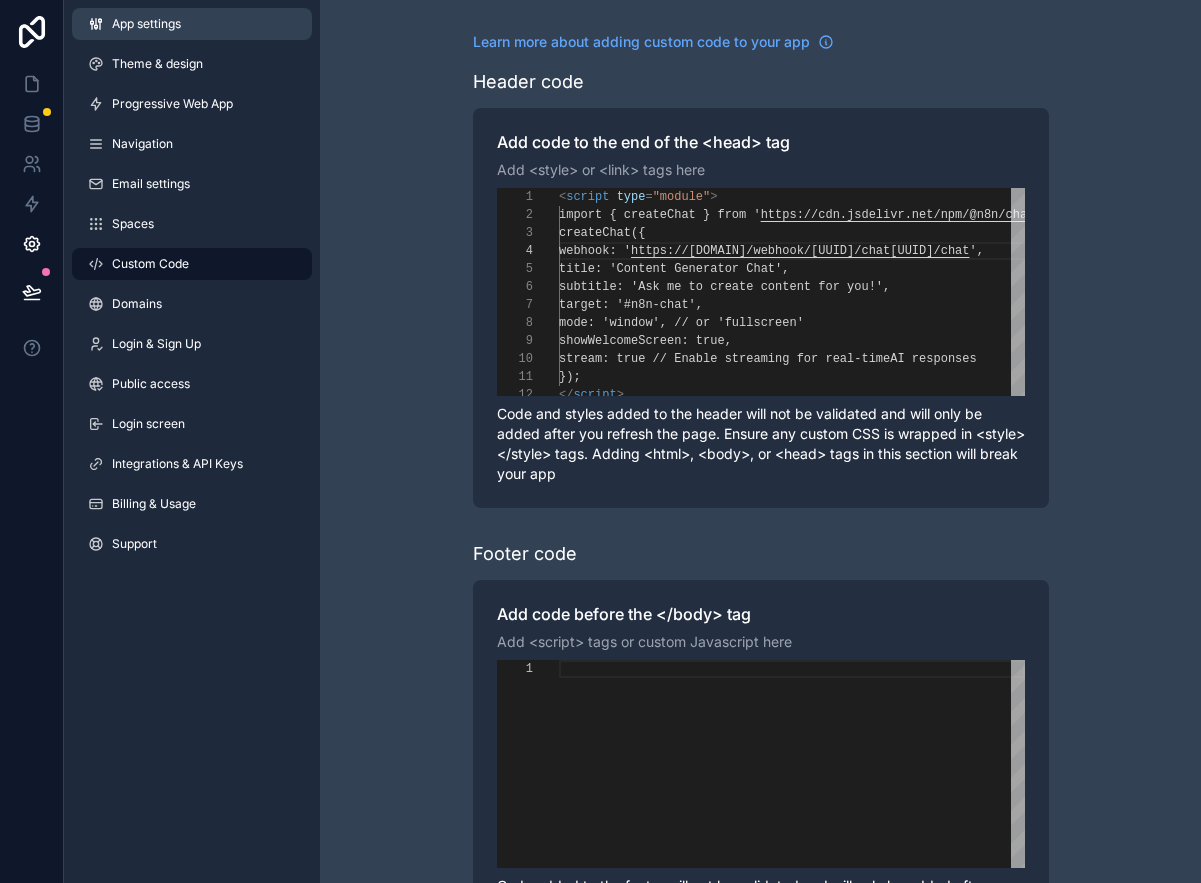 click on "App settings" at bounding box center [192, 24] 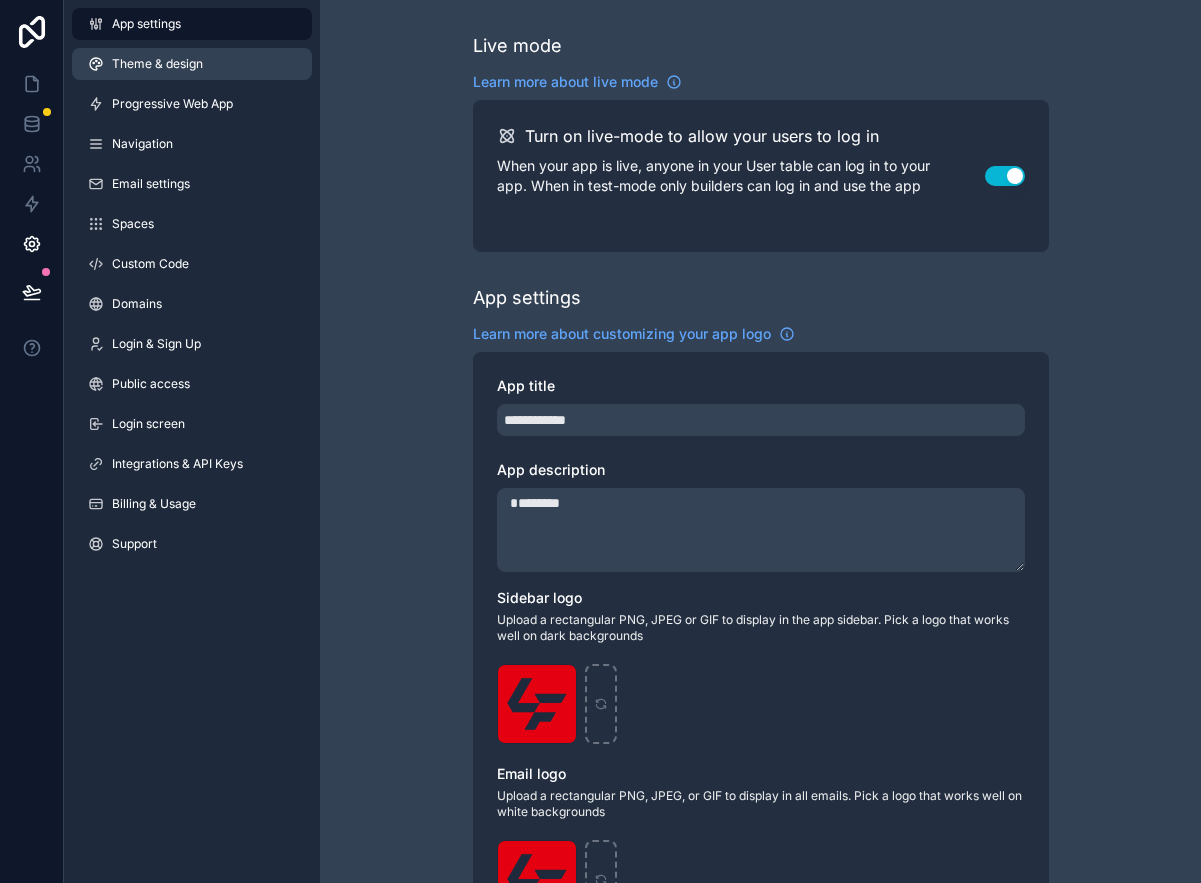 click on "Theme & design" at bounding box center (192, 64) 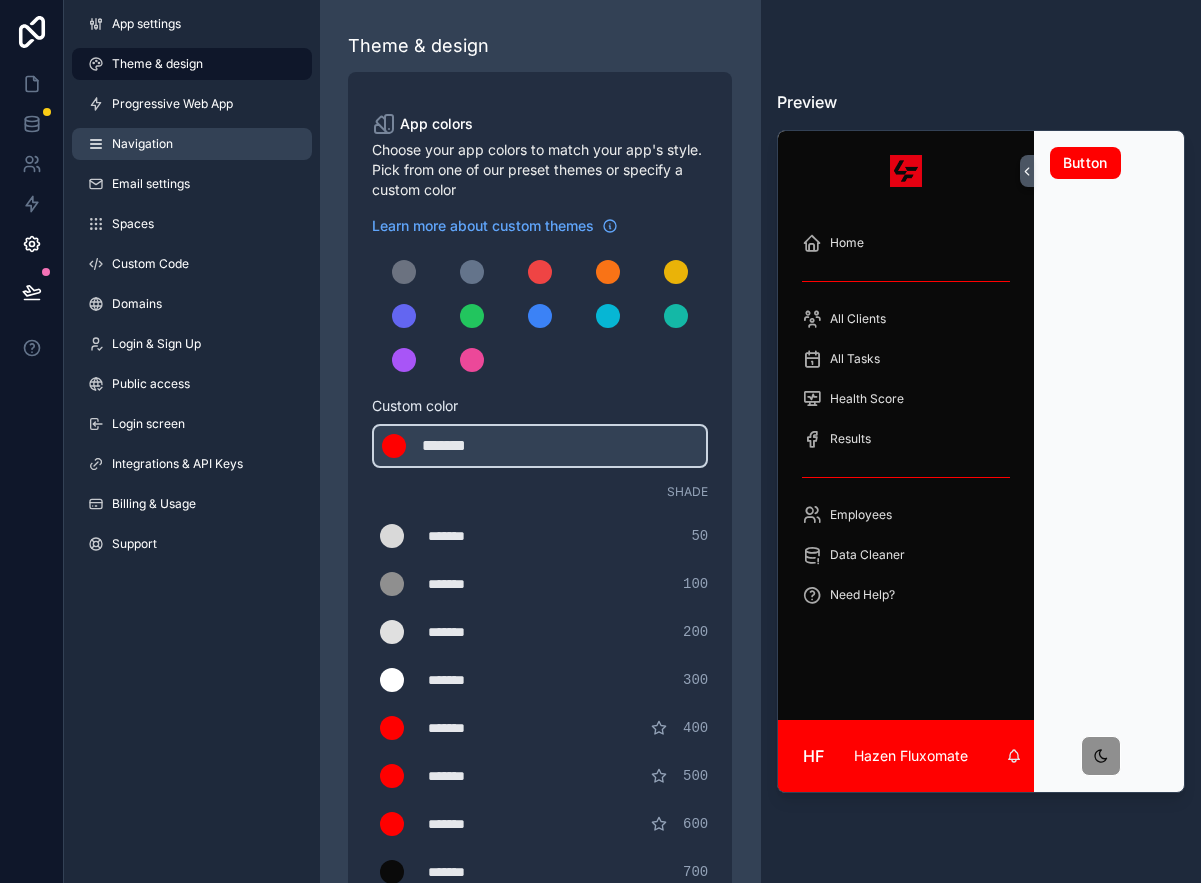 click on "Navigation" at bounding box center [192, 144] 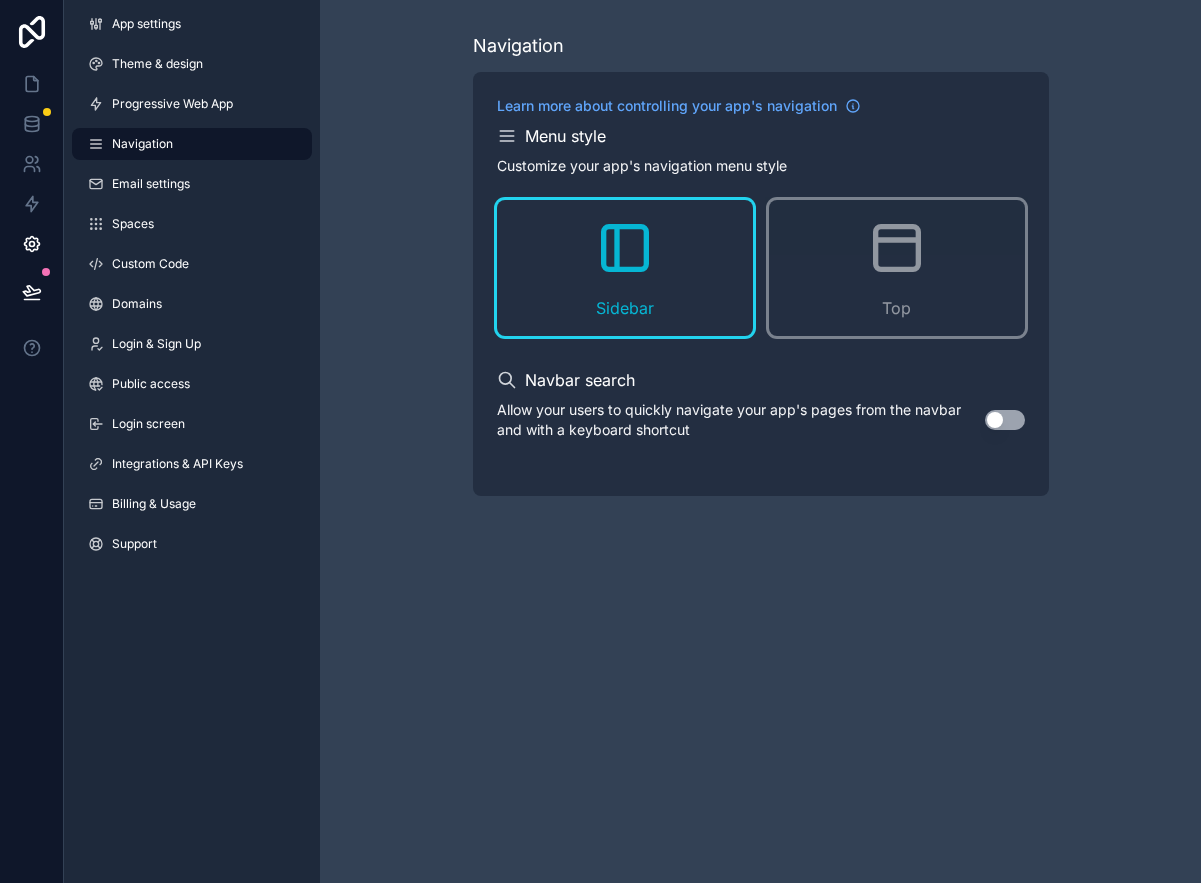 click on "App settings Theme & design Progressive Web App Navigation Email settings Spaces Custom Code Domains Login & Sign Up Public access Login screen Integrations & API Keys Billing & Usage Support" at bounding box center (192, 288) 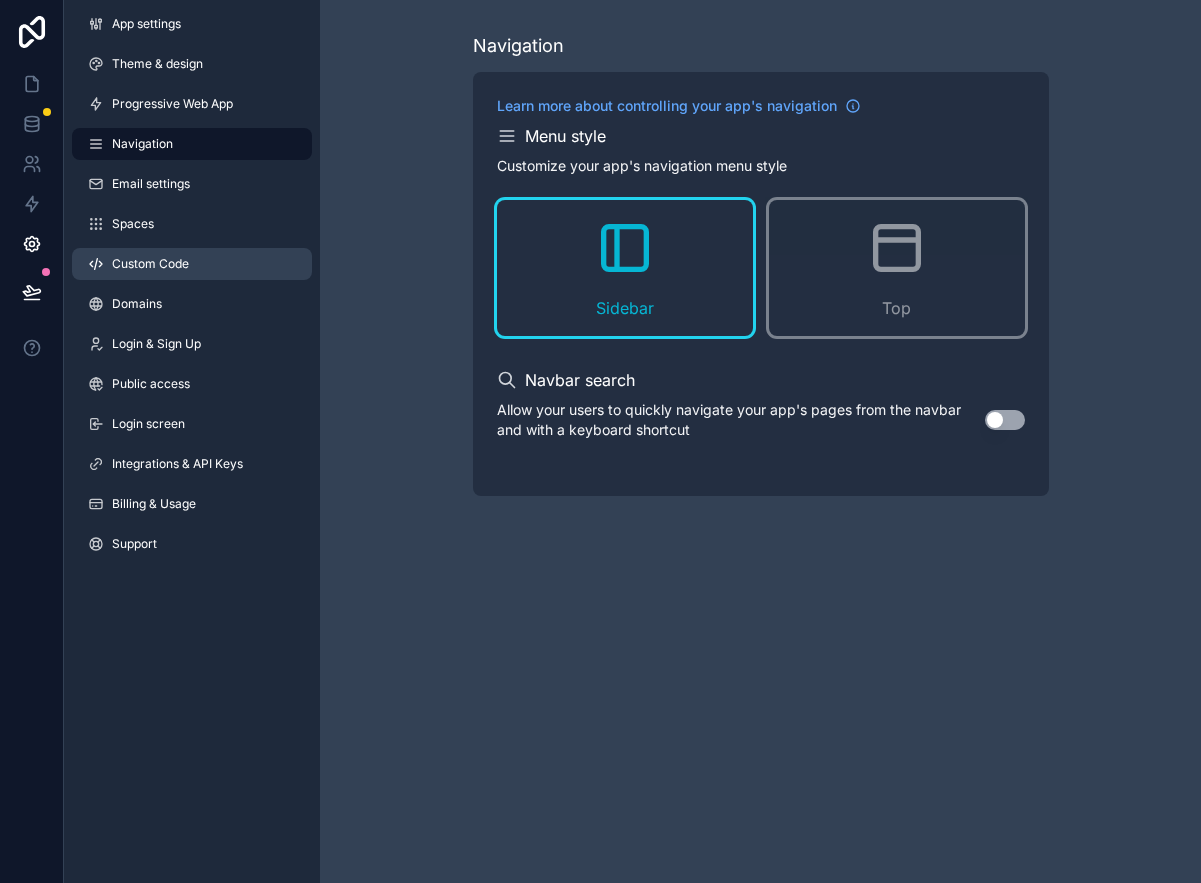 click on "Custom Code" at bounding box center [192, 264] 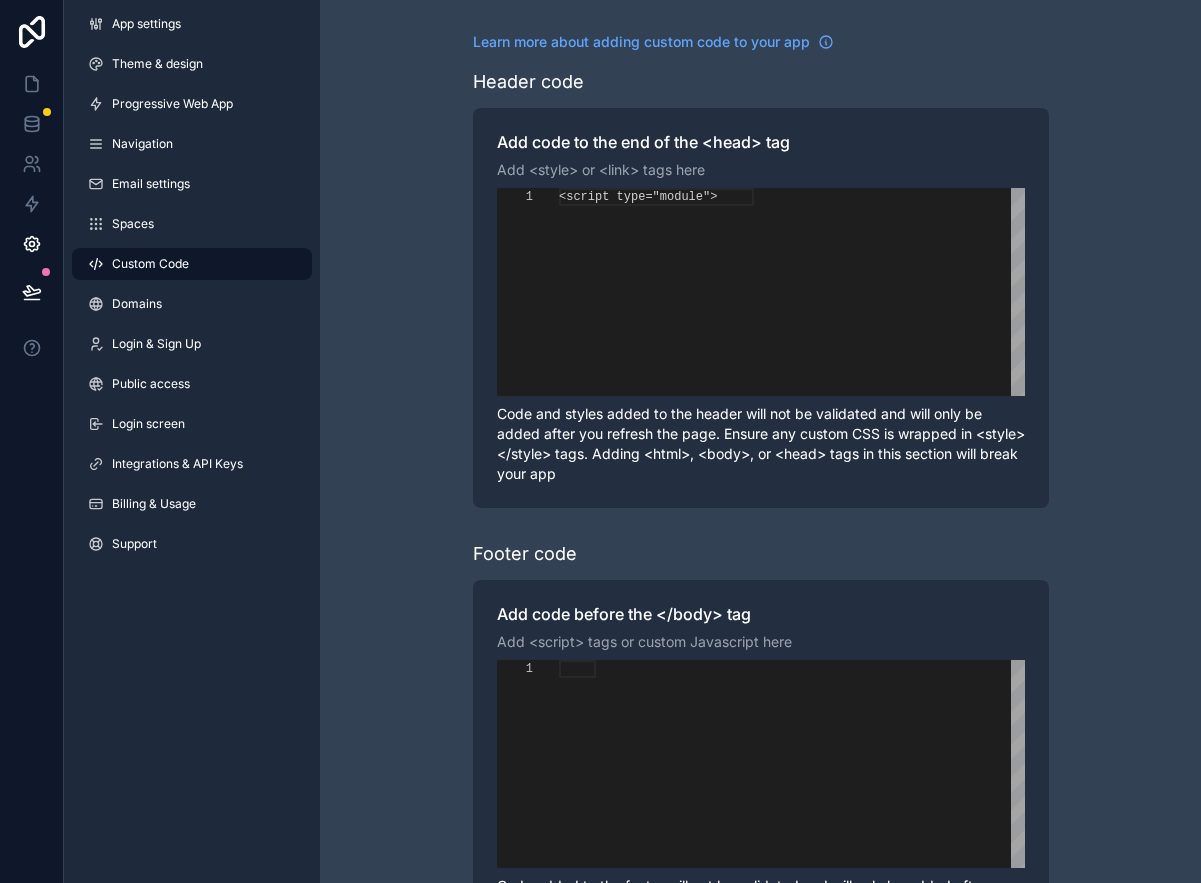 scroll, scrollTop: 180, scrollLeft: 0, axis: vertical 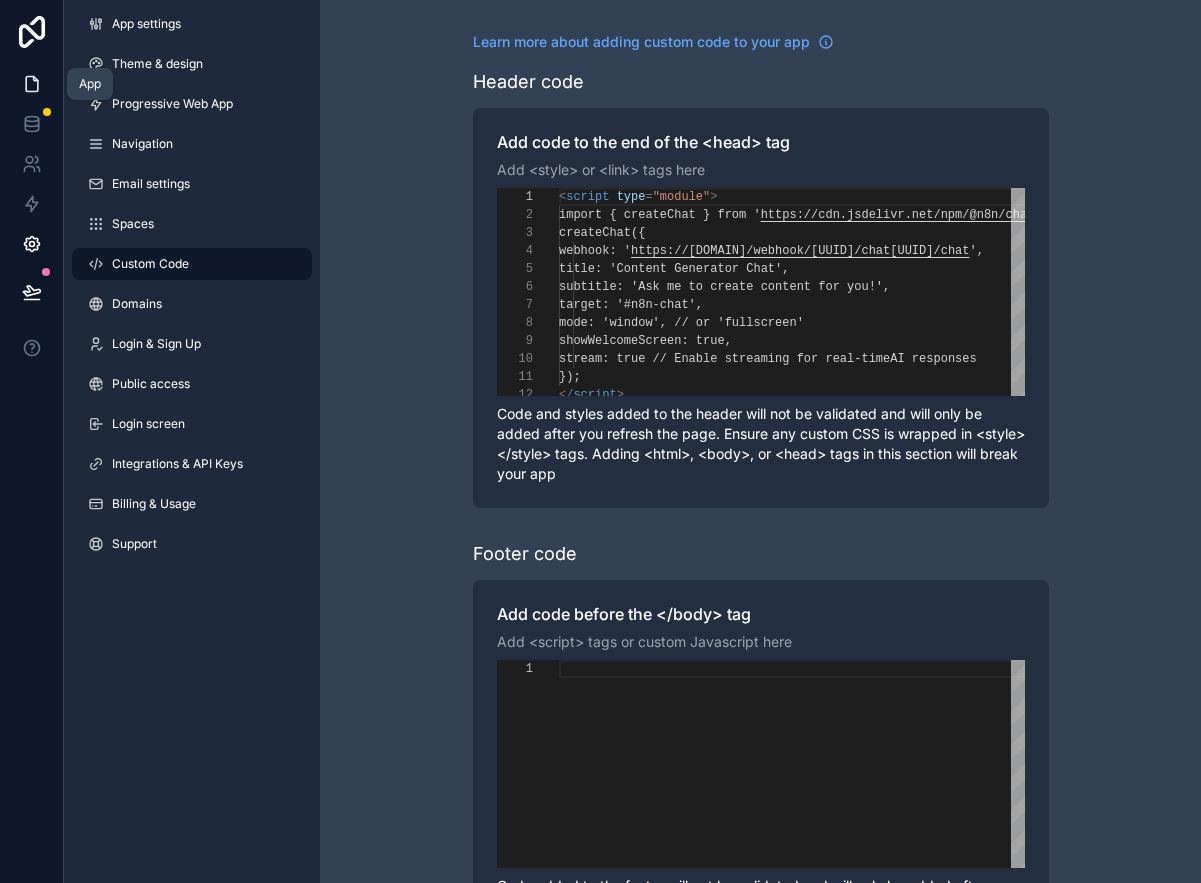 click at bounding box center [31, 84] 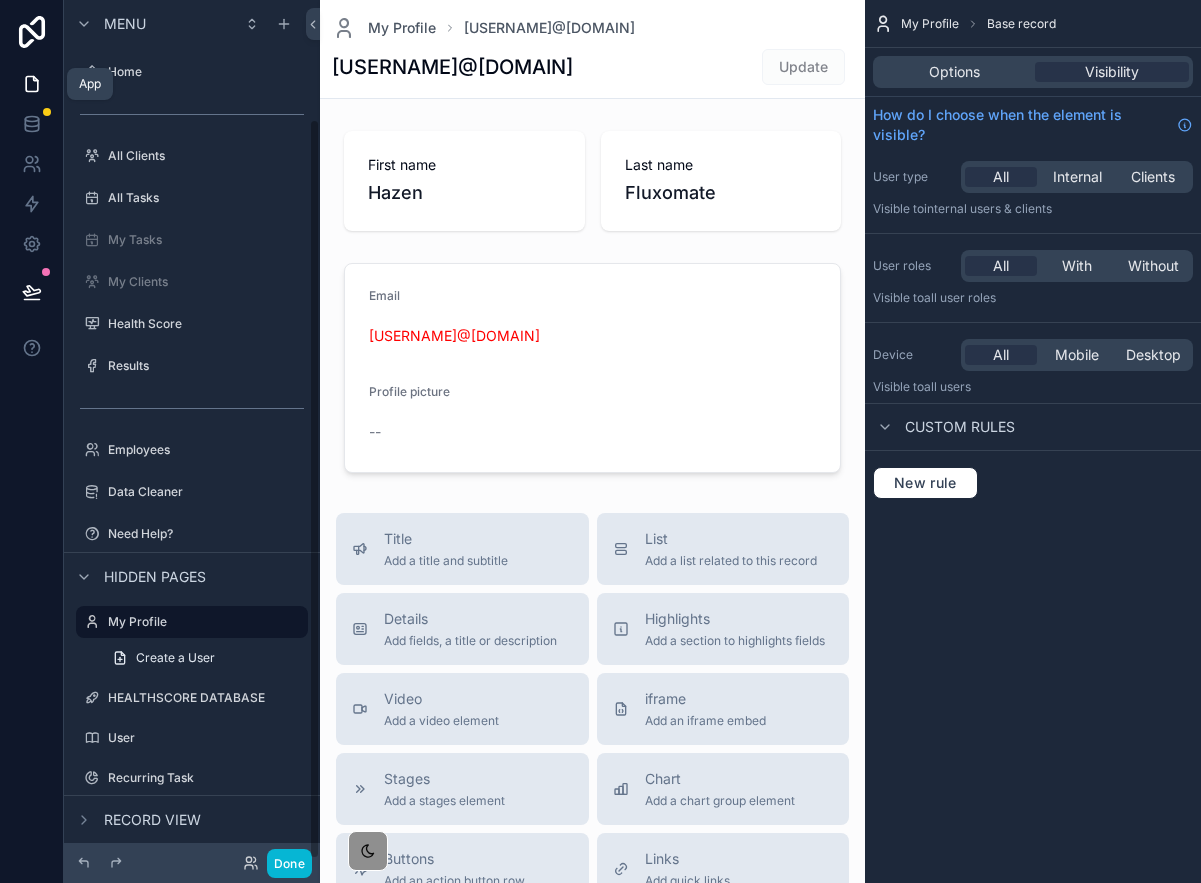scroll, scrollTop: 137, scrollLeft: 0, axis: vertical 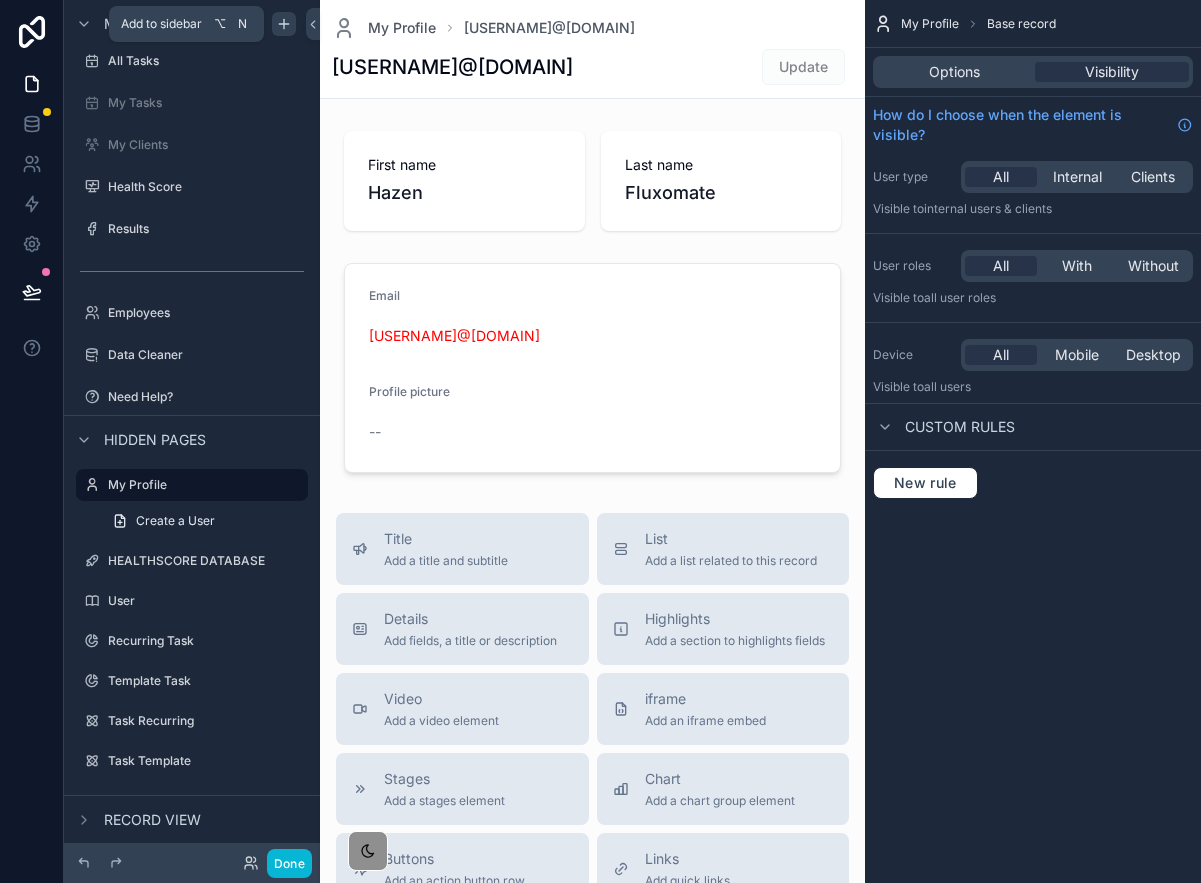 click 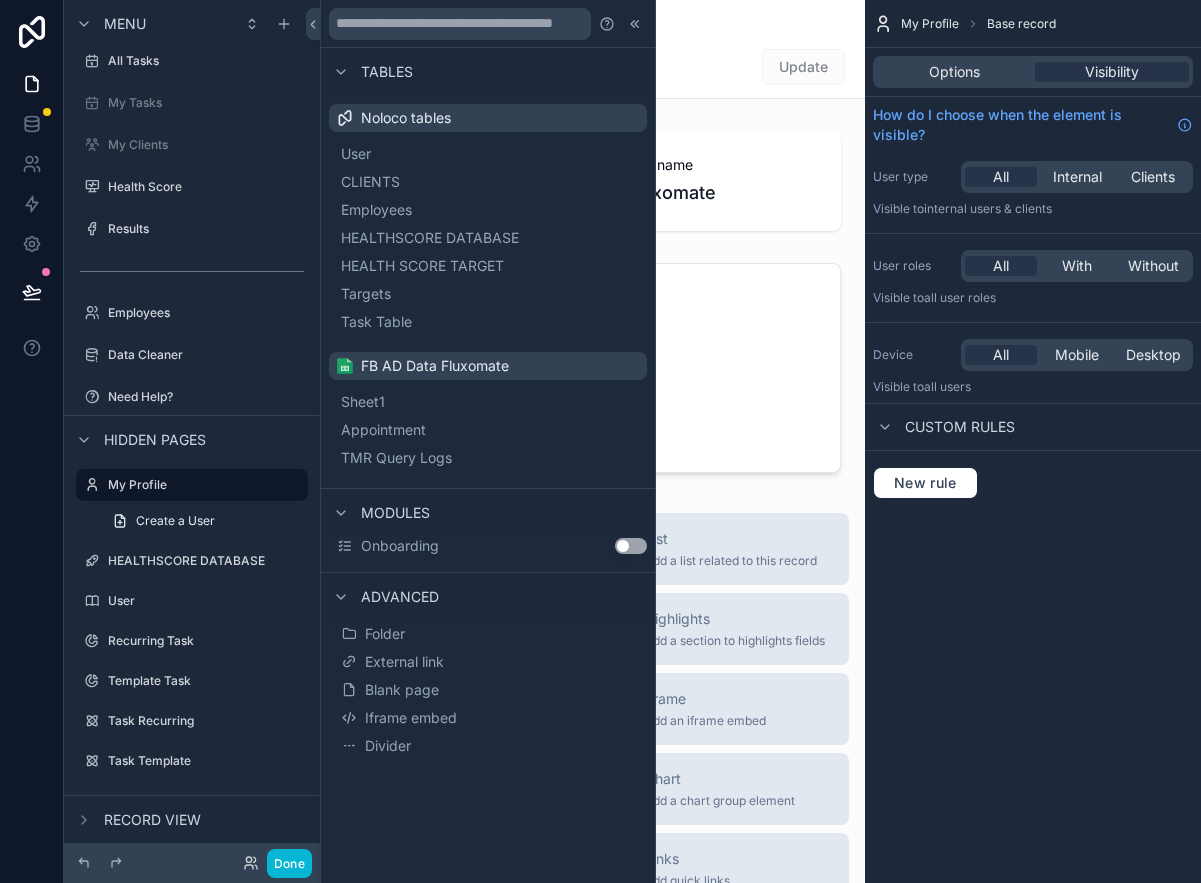 click at bounding box center (592, 708) 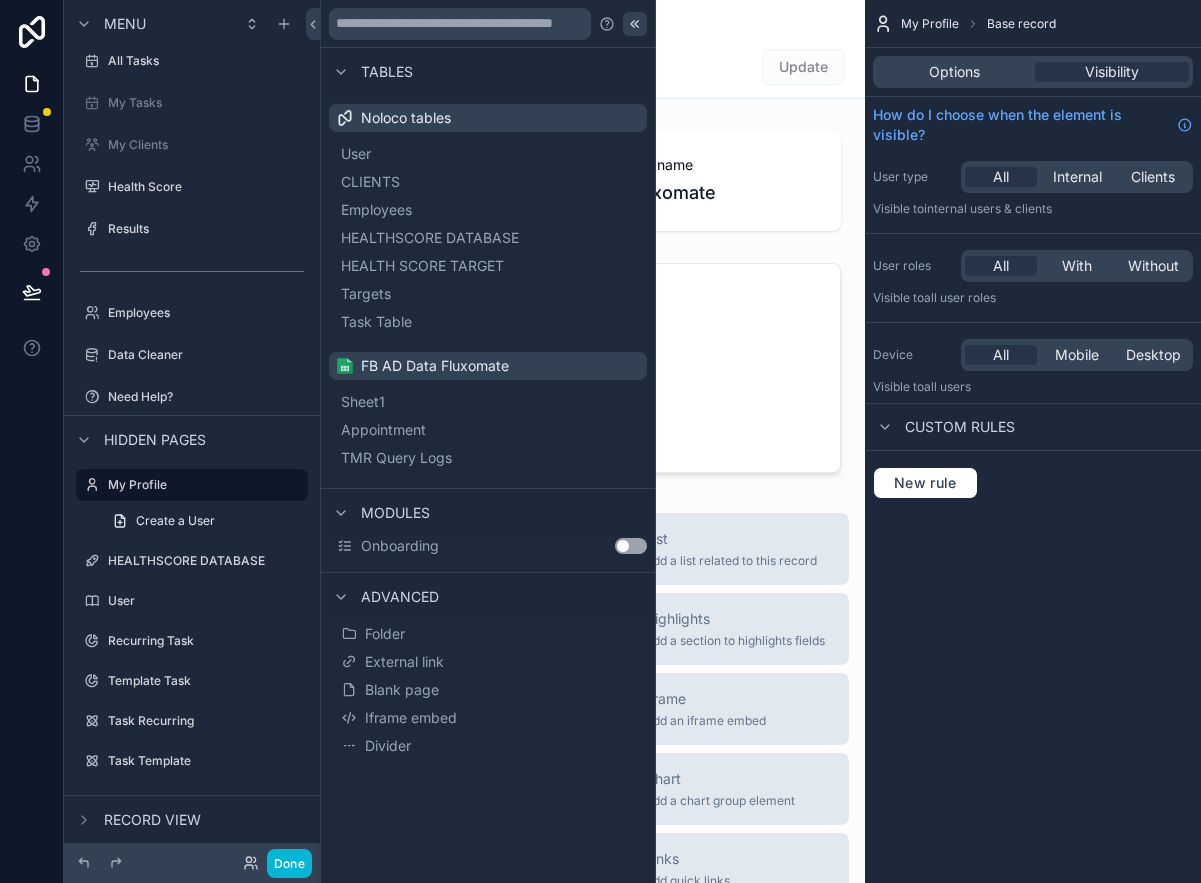 click at bounding box center (635, 24) 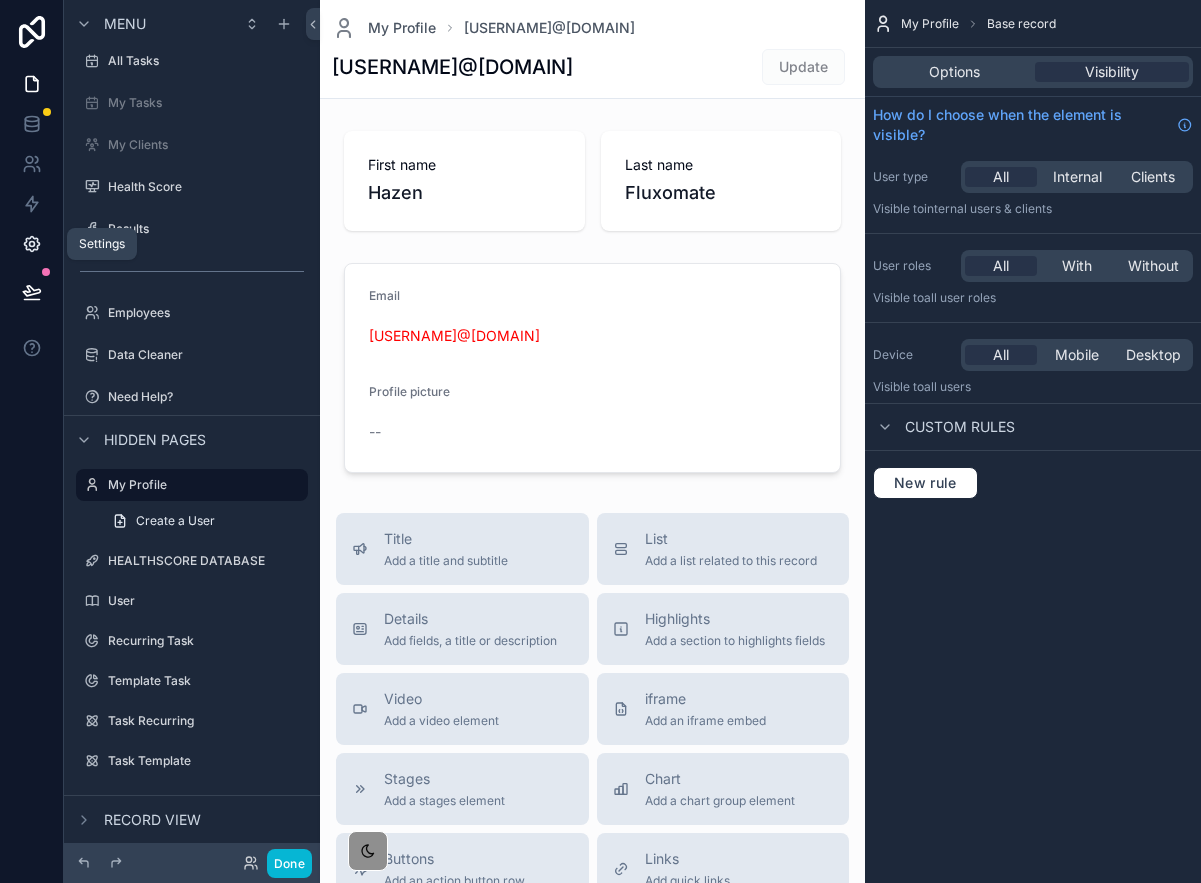click 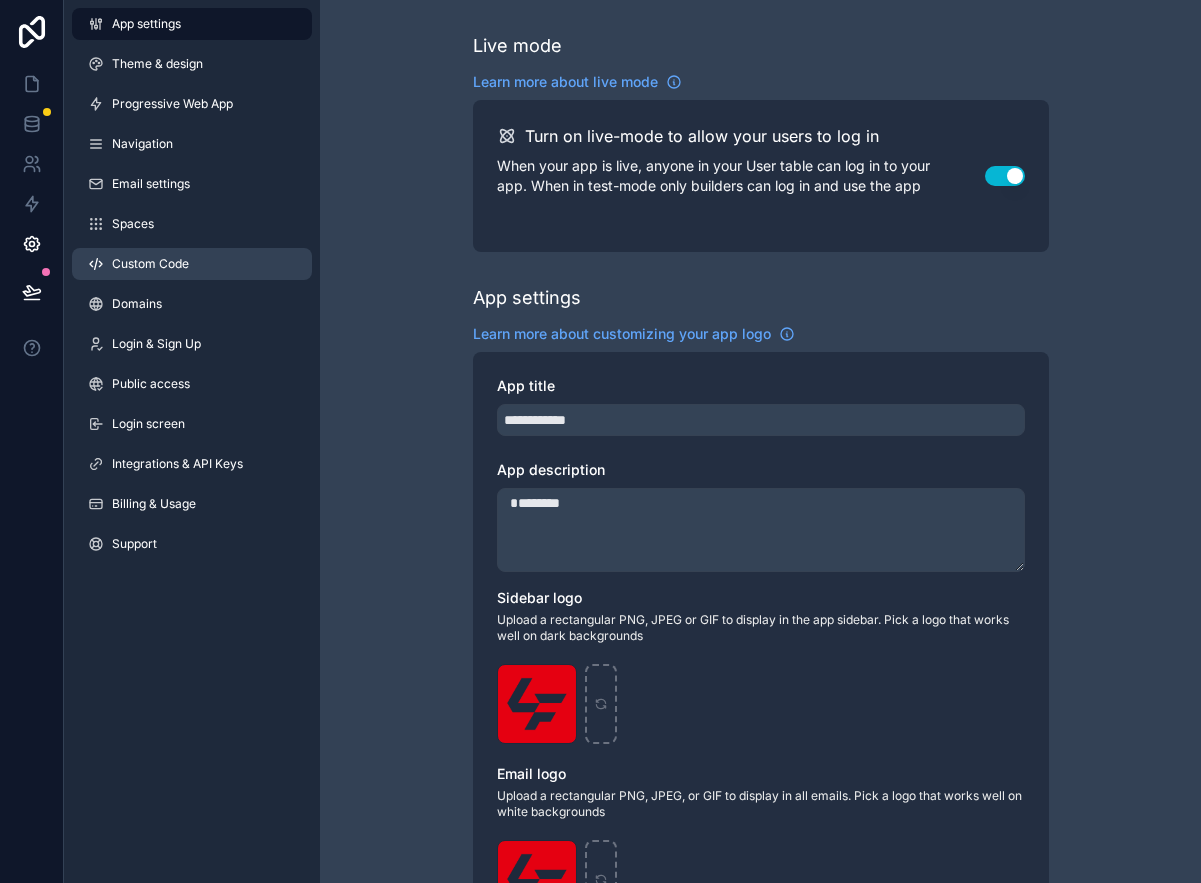 click on "Custom Code" at bounding box center [150, 264] 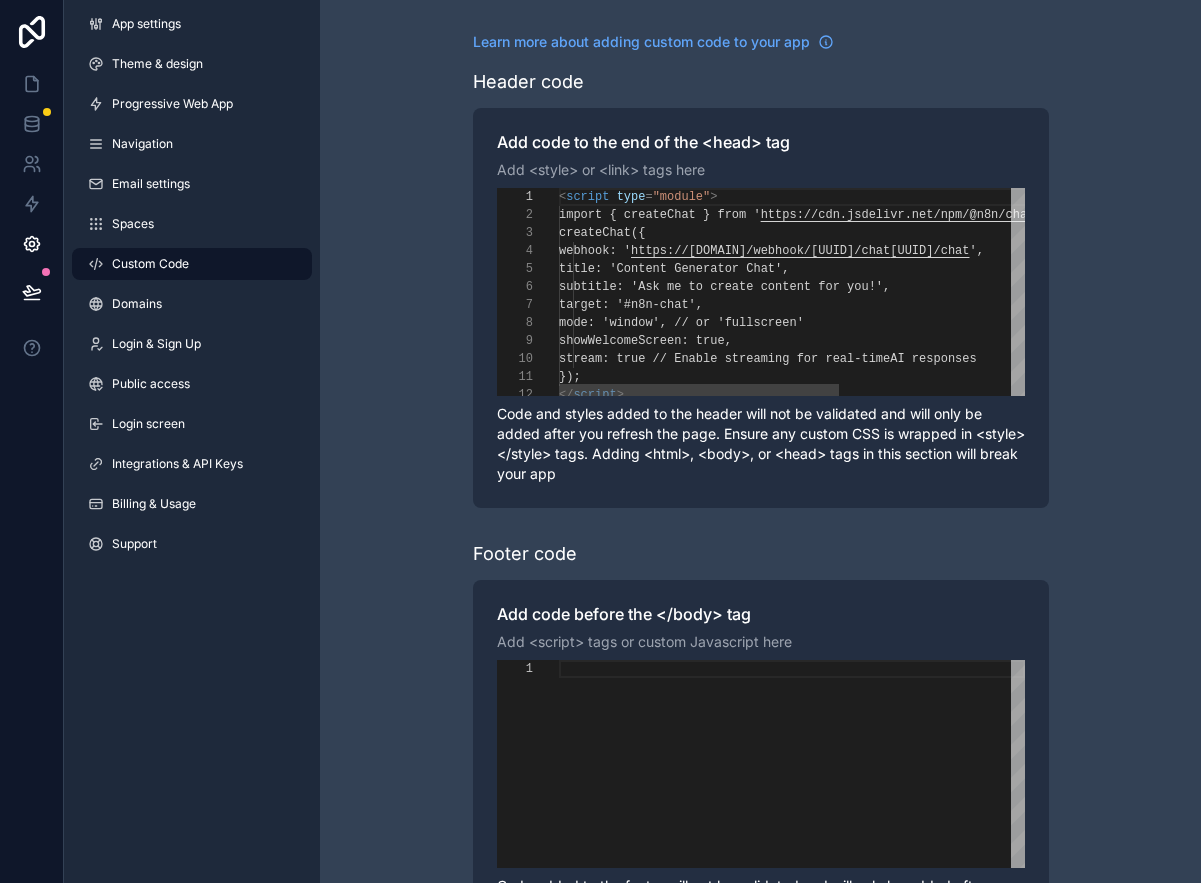 scroll, scrollTop: 180, scrollLeft: 0, axis: vertical 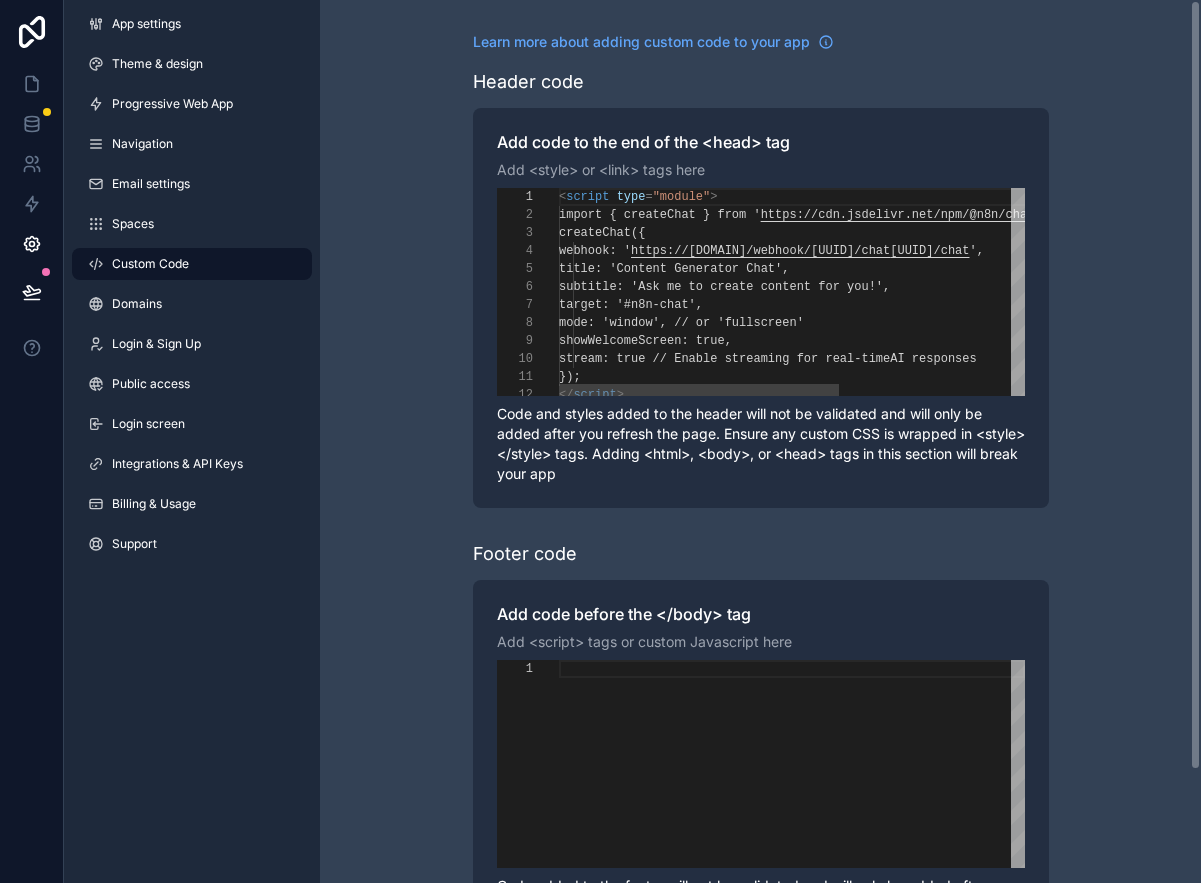 click on "target:  '#n8n-chat'," at bounding box center (945, 305) 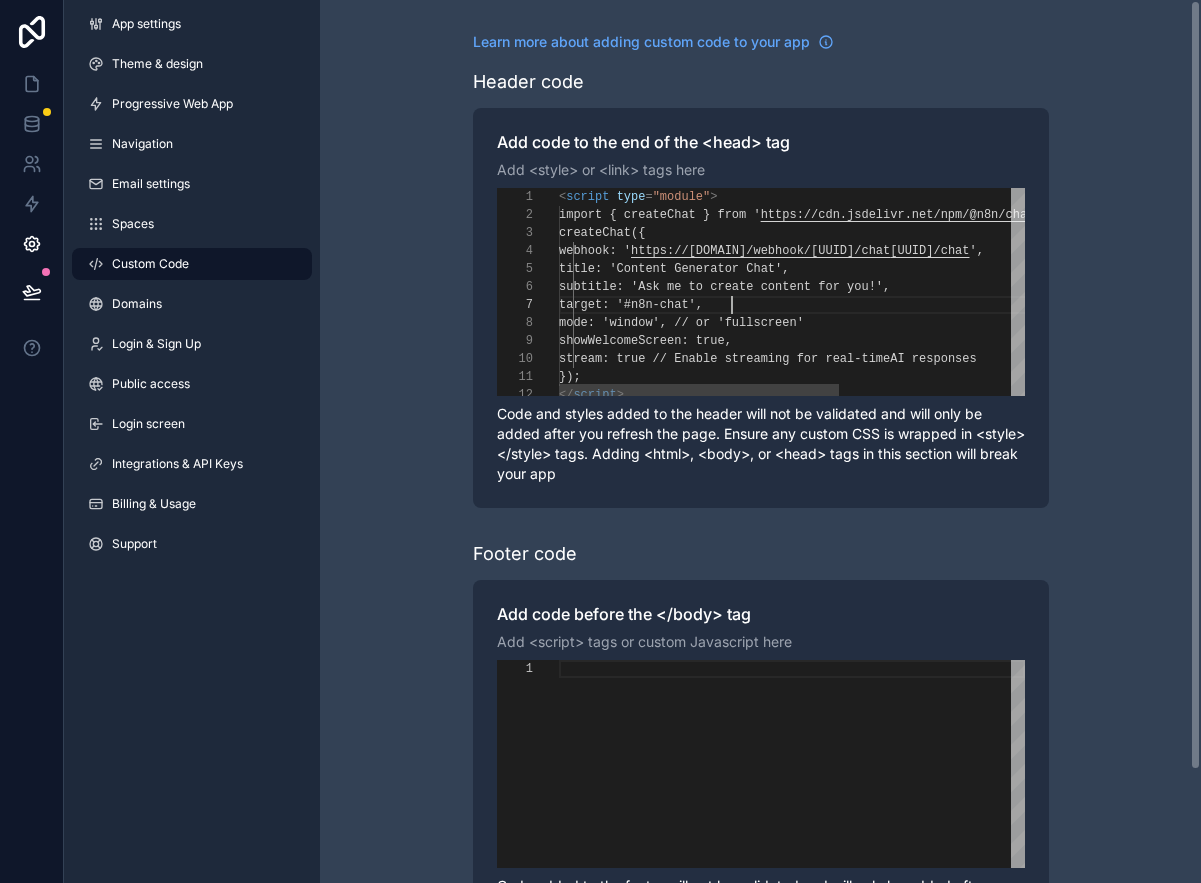 type on "**********" 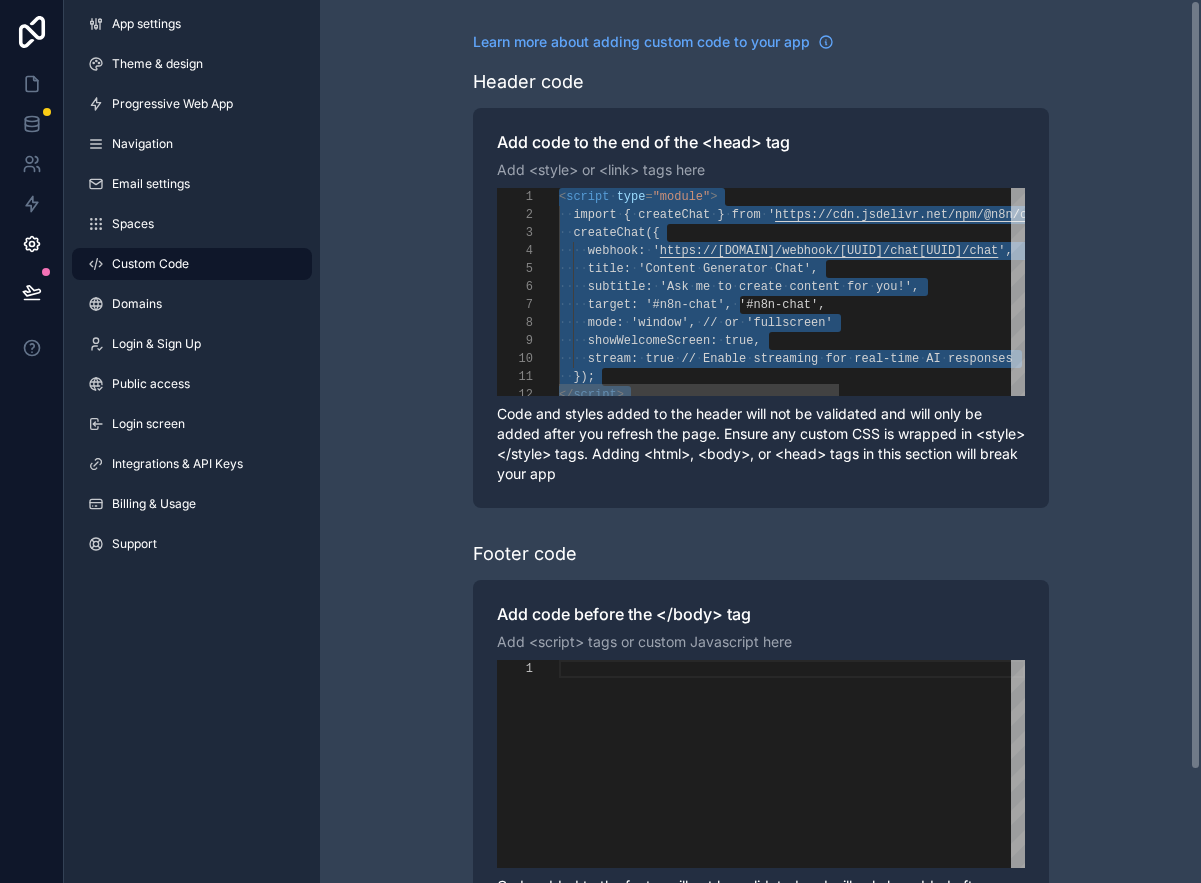 type 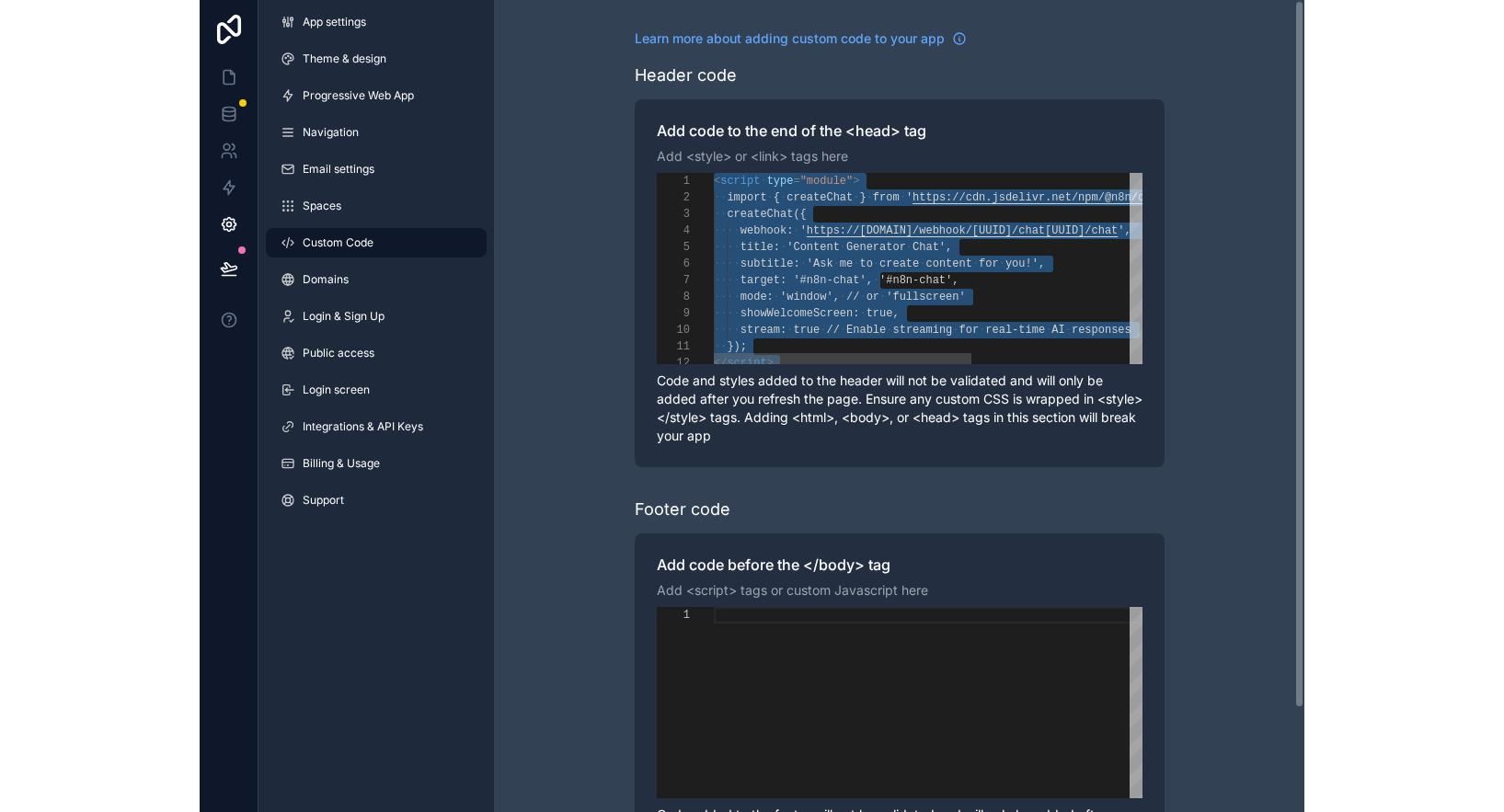 scroll, scrollTop: 0, scrollLeft: 0, axis: both 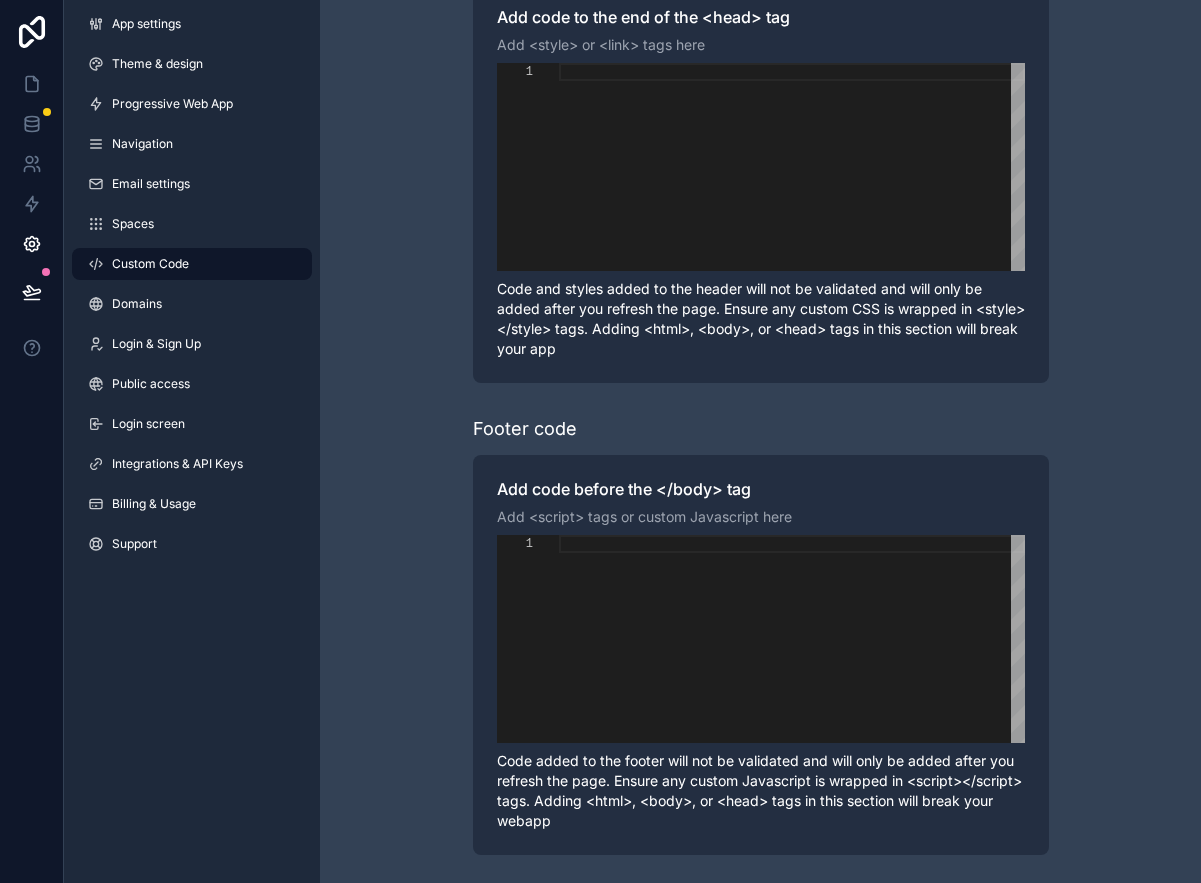 click at bounding box center [792, 72] 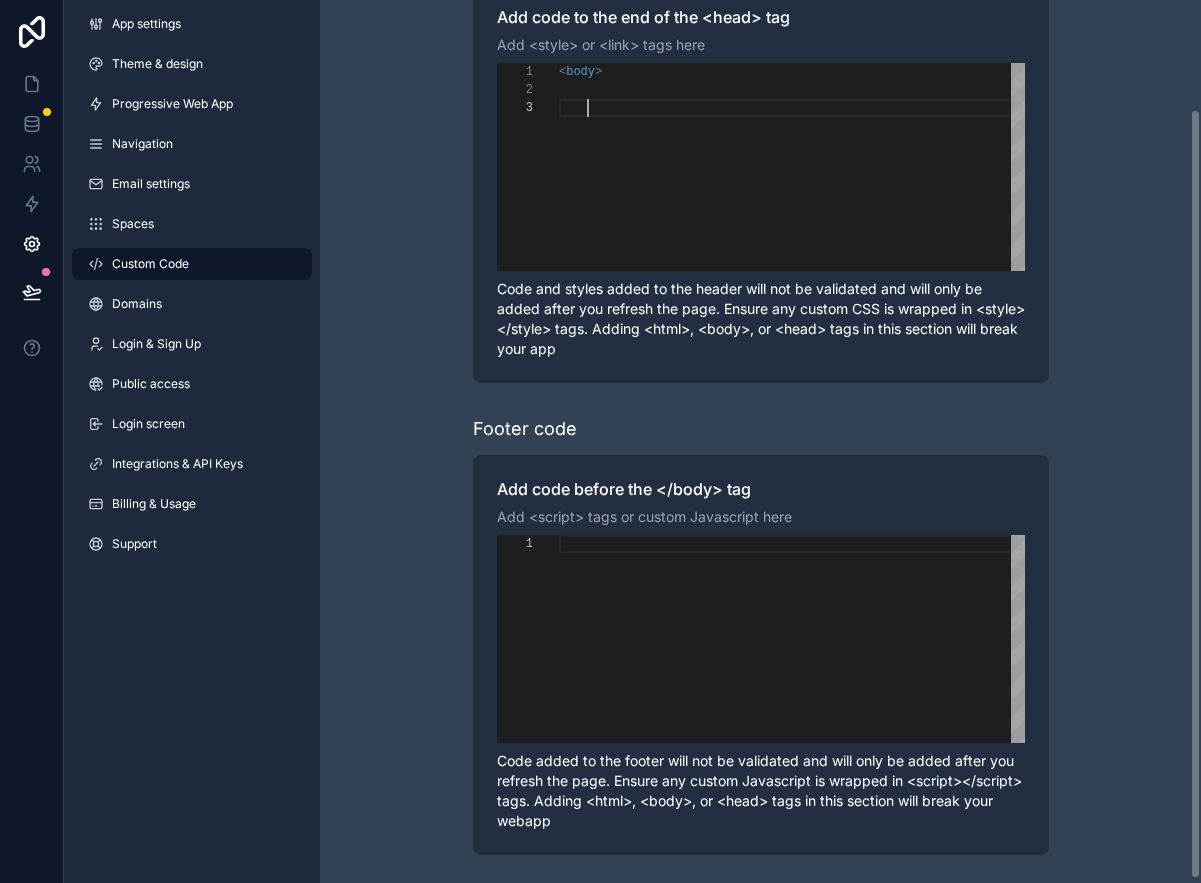 scroll, scrollTop: 36, scrollLeft: 29, axis: both 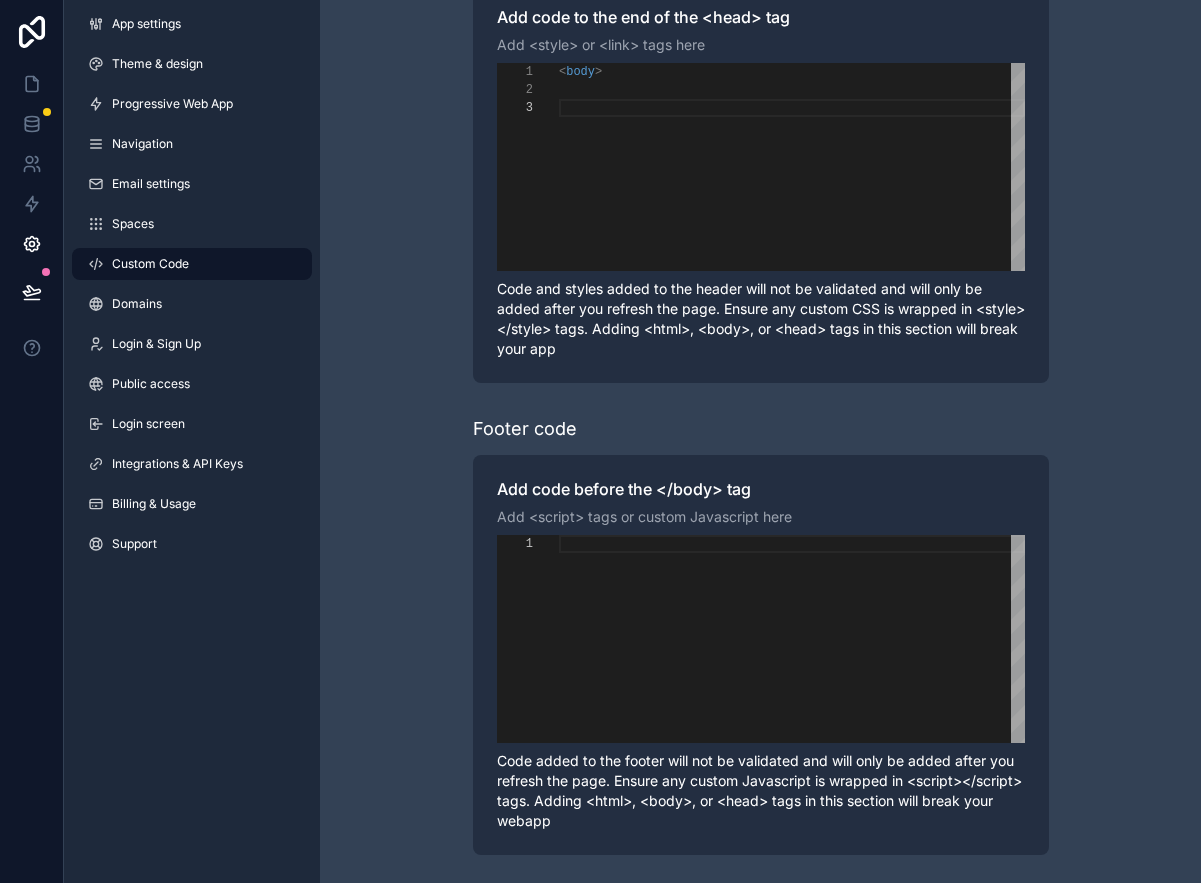 paste on "**********" 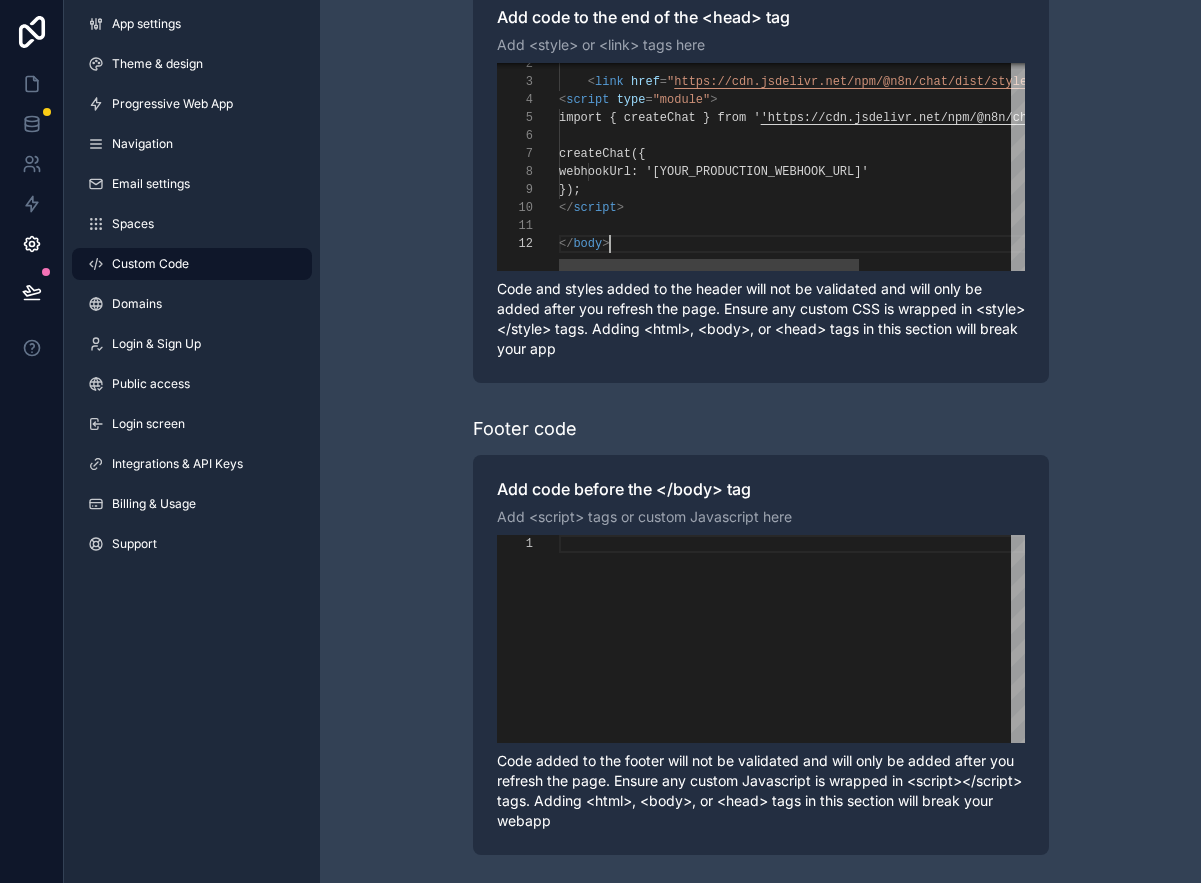 scroll, scrollTop: 18, scrollLeft: 50, axis: both 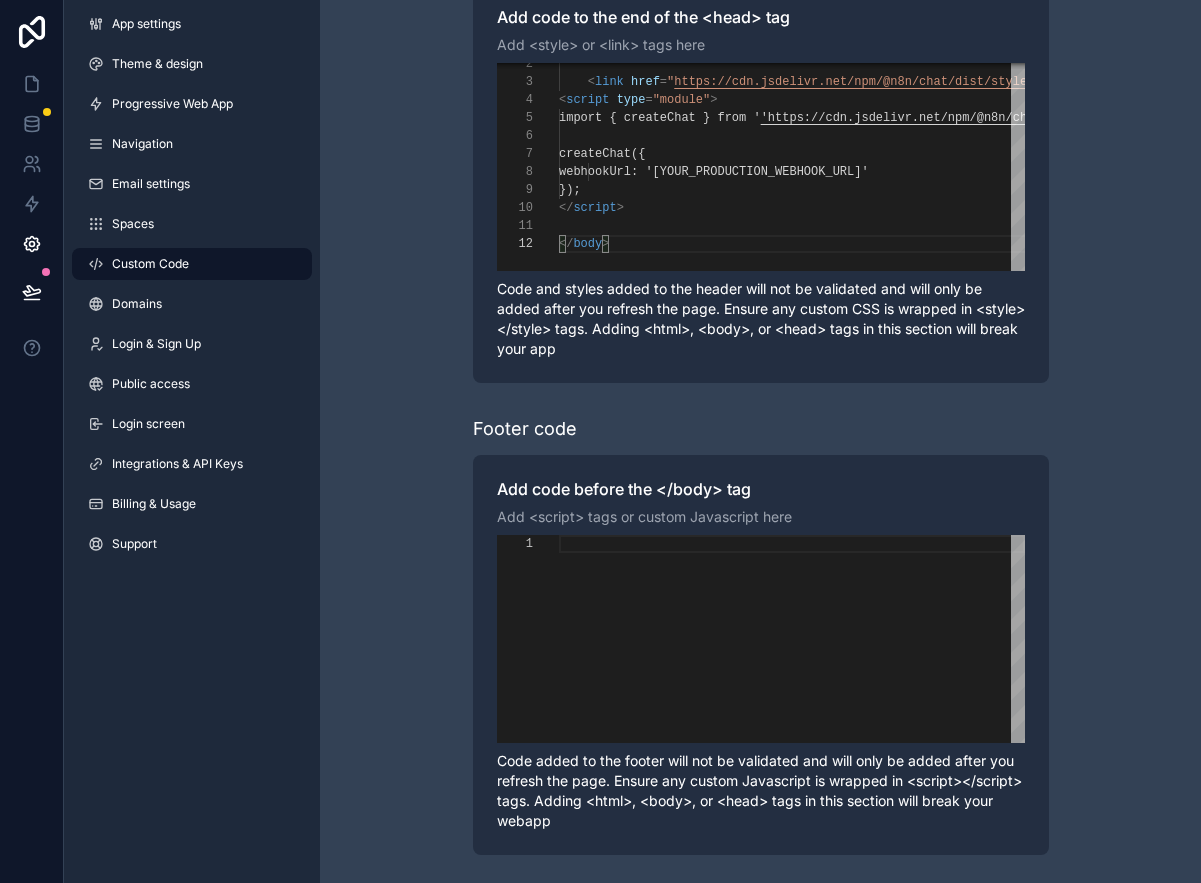 type on "*******" 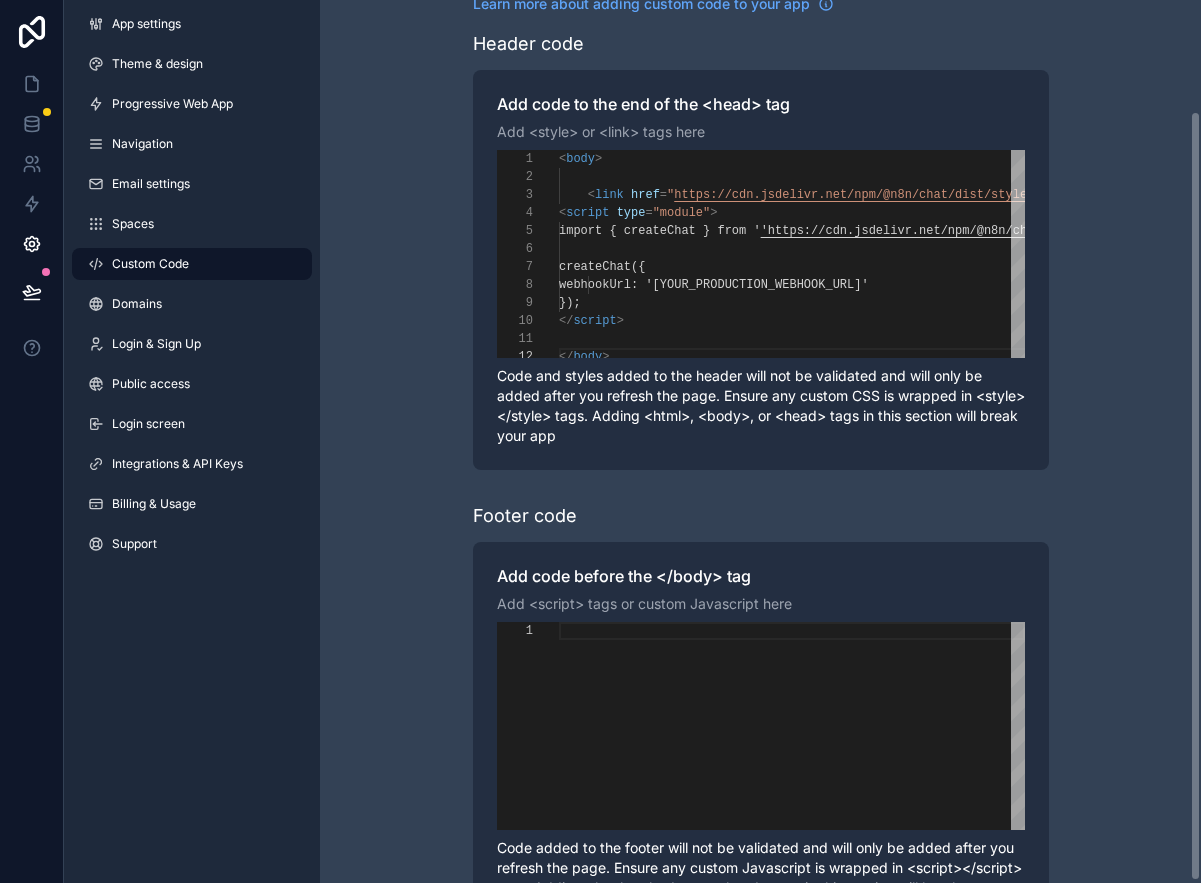 scroll, scrollTop: 0, scrollLeft: 0, axis: both 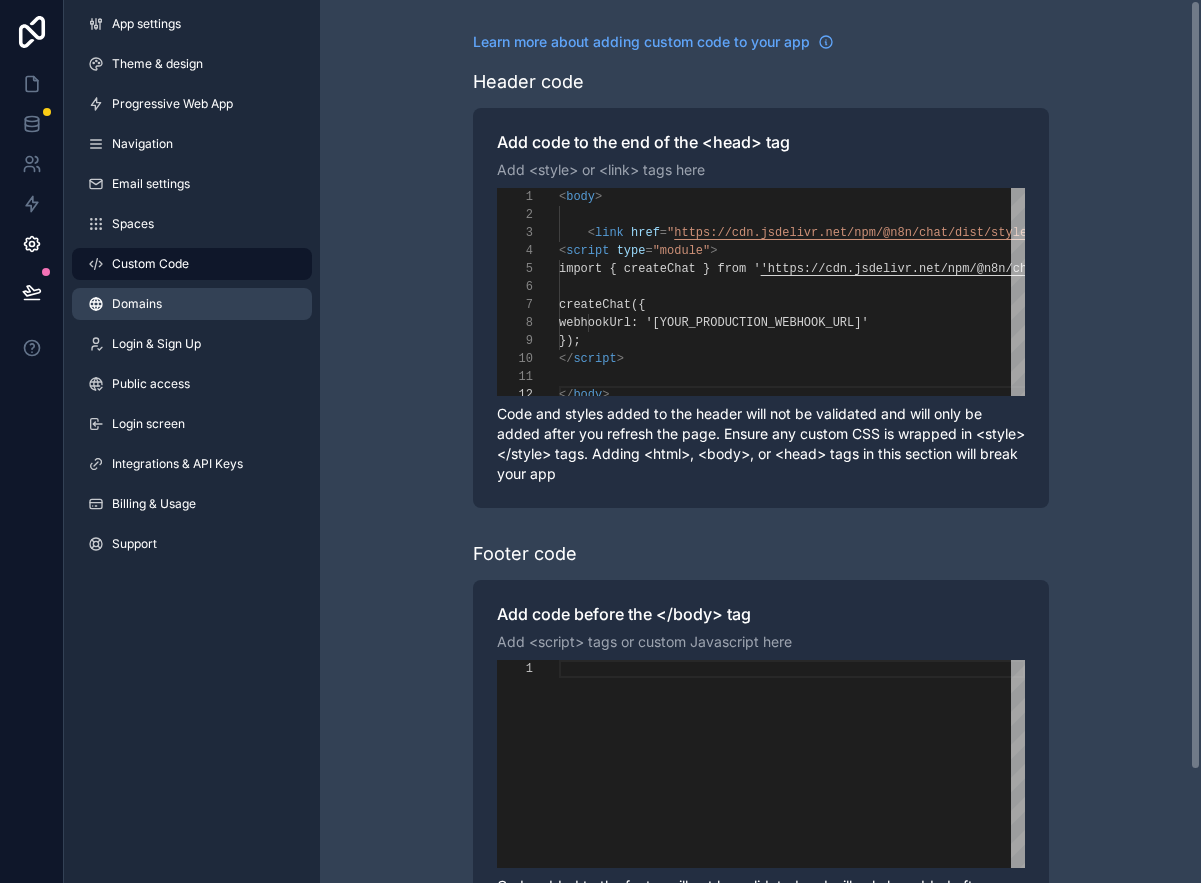click on "Domains" at bounding box center (137, 304) 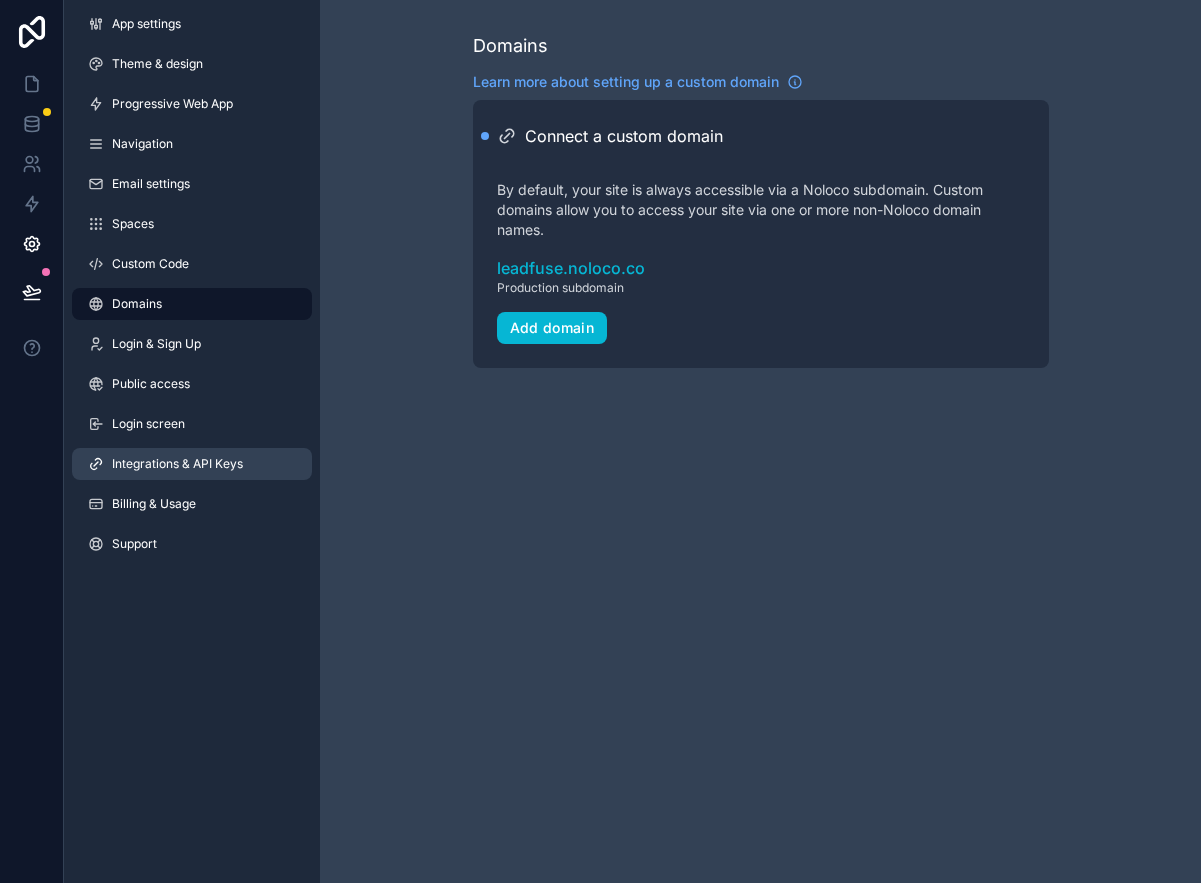 click on "Integrations & API Keys" at bounding box center (177, 464) 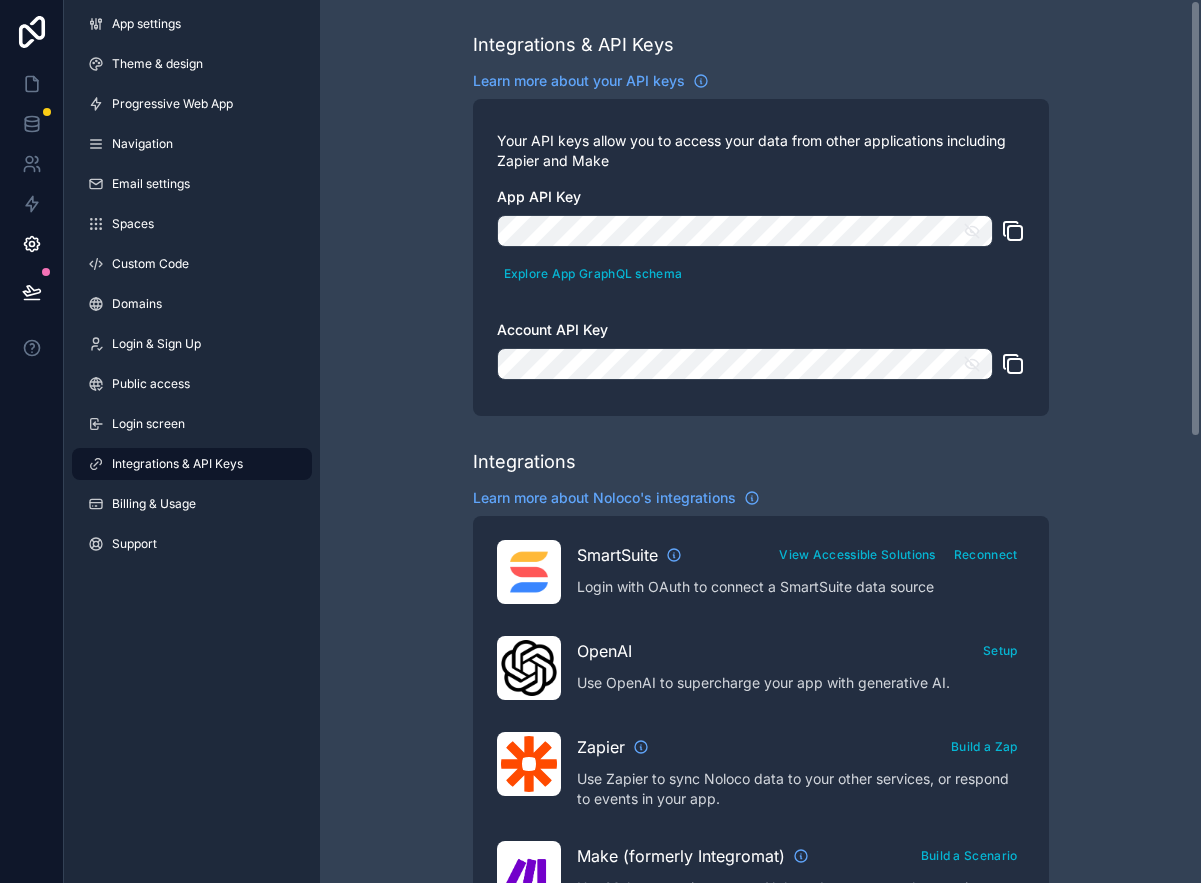 scroll, scrollTop: 0, scrollLeft: 0, axis: both 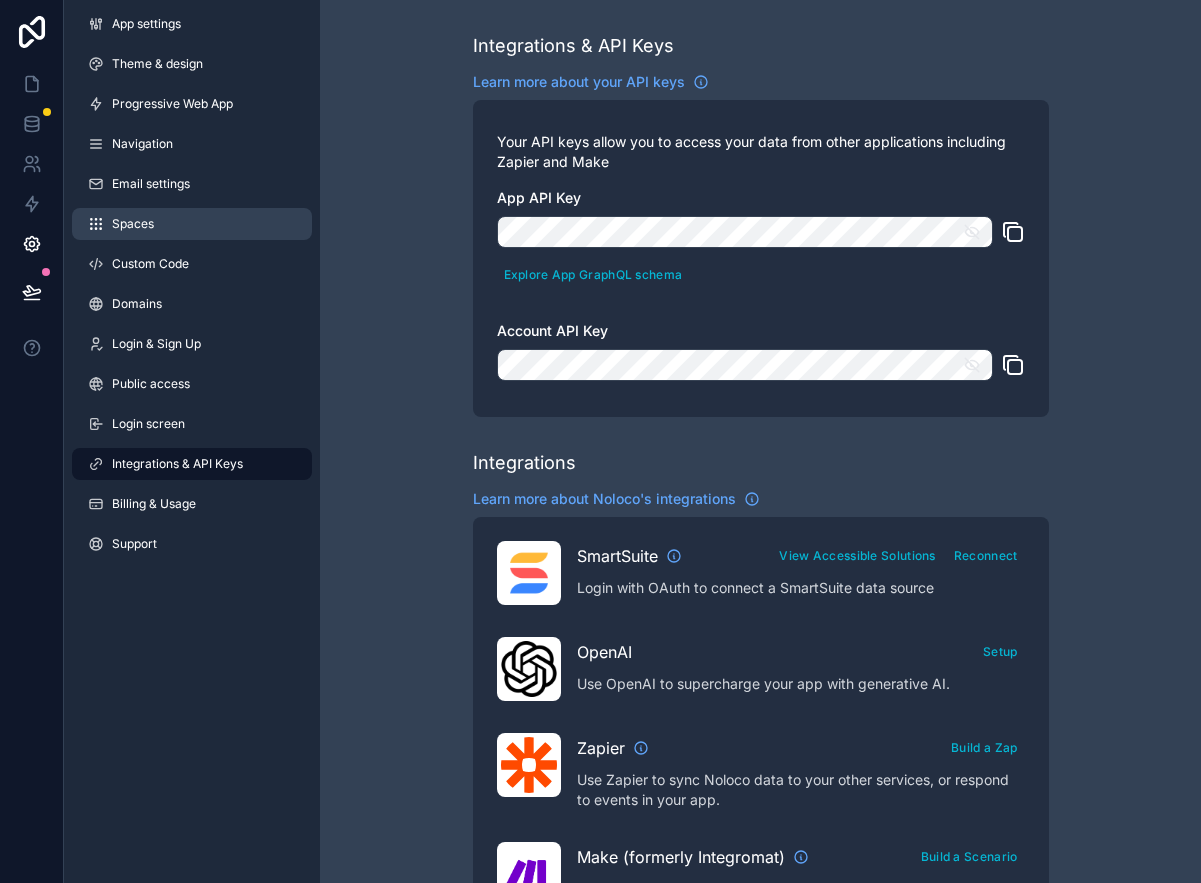 click on "Spaces" at bounding box center (192, 224) 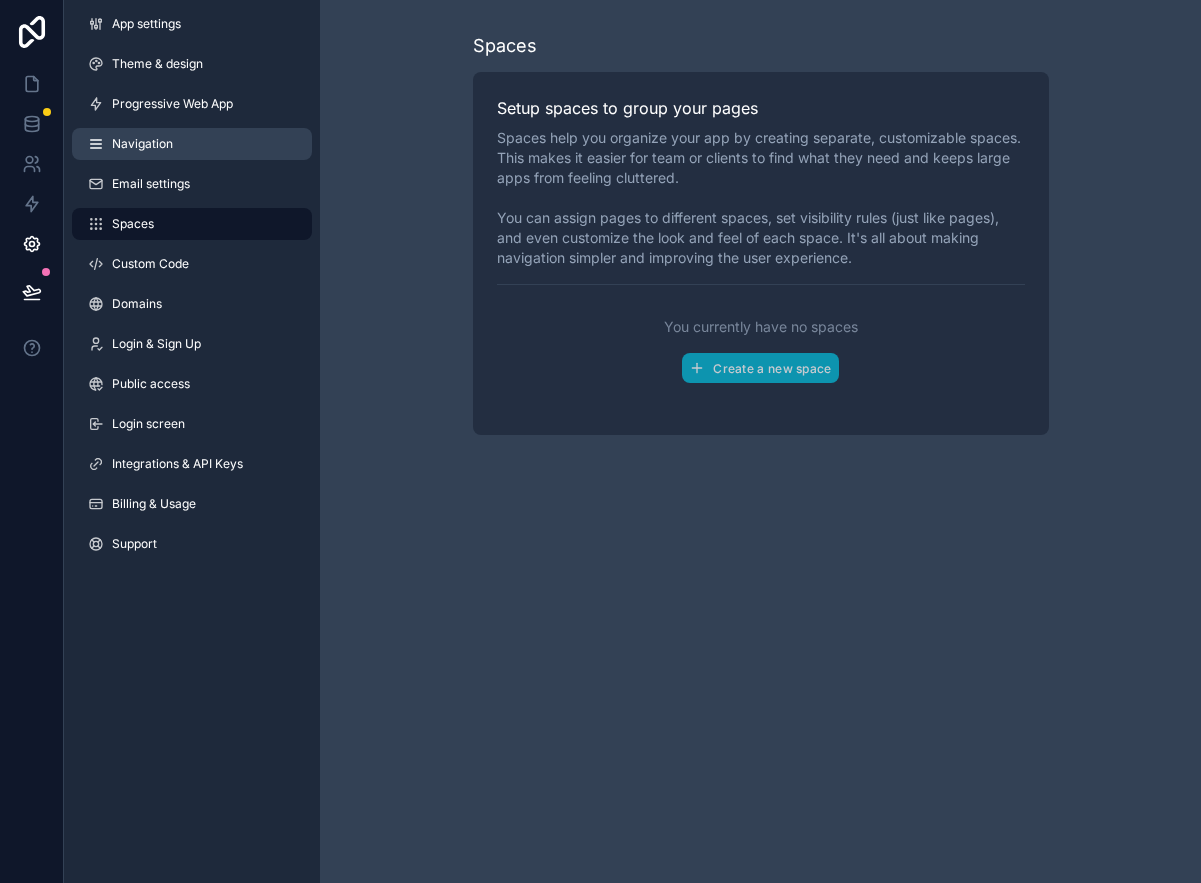 click on "Navigation" at bounding box center (192, 144) 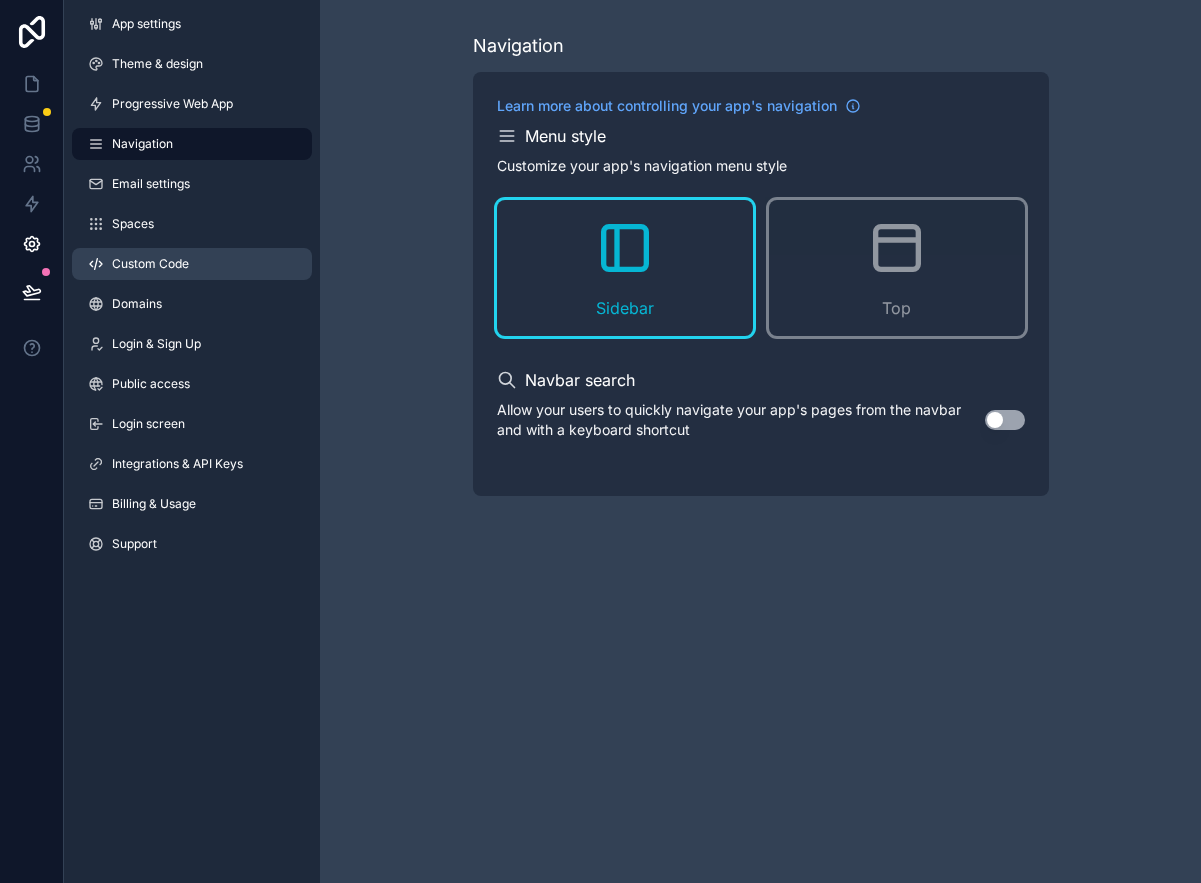 click on "Custom Code" at bounding box center [192, 264] 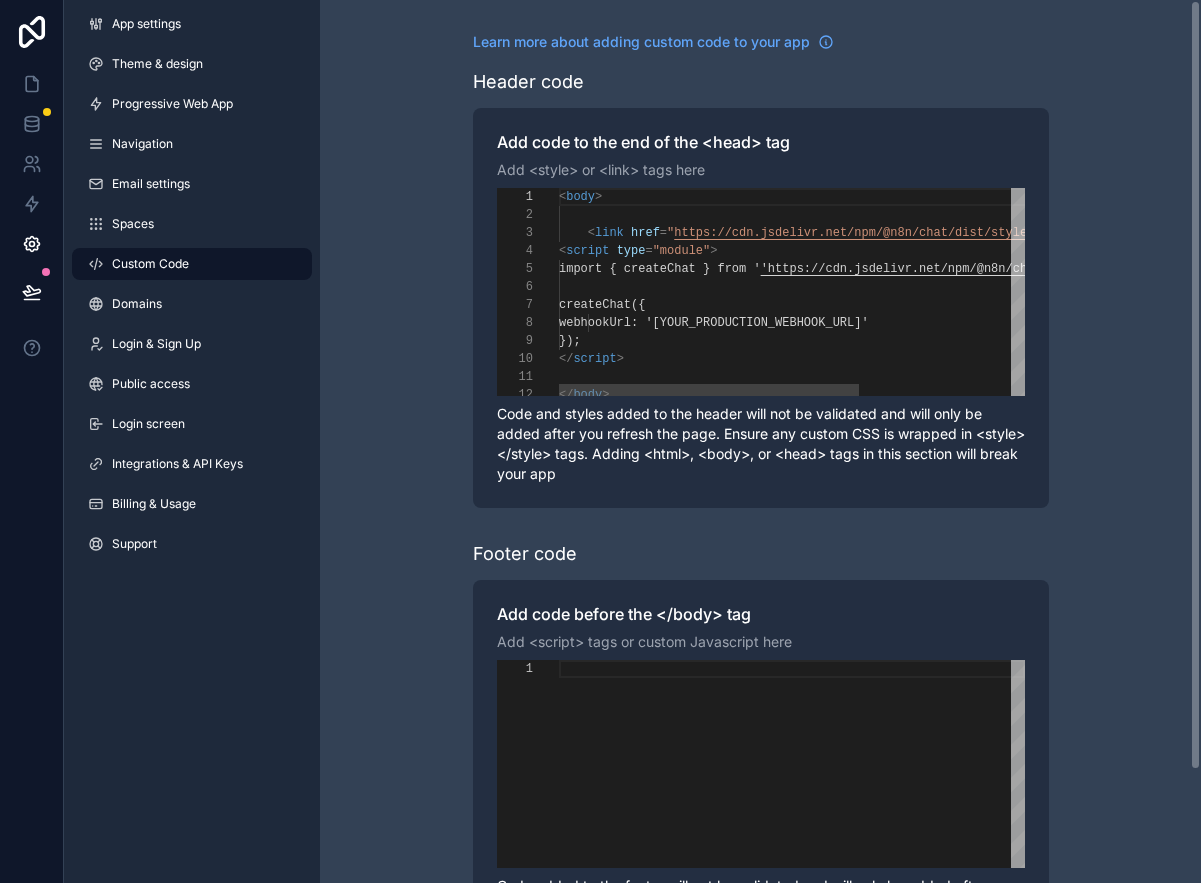 click at bounding box center [920, 287] 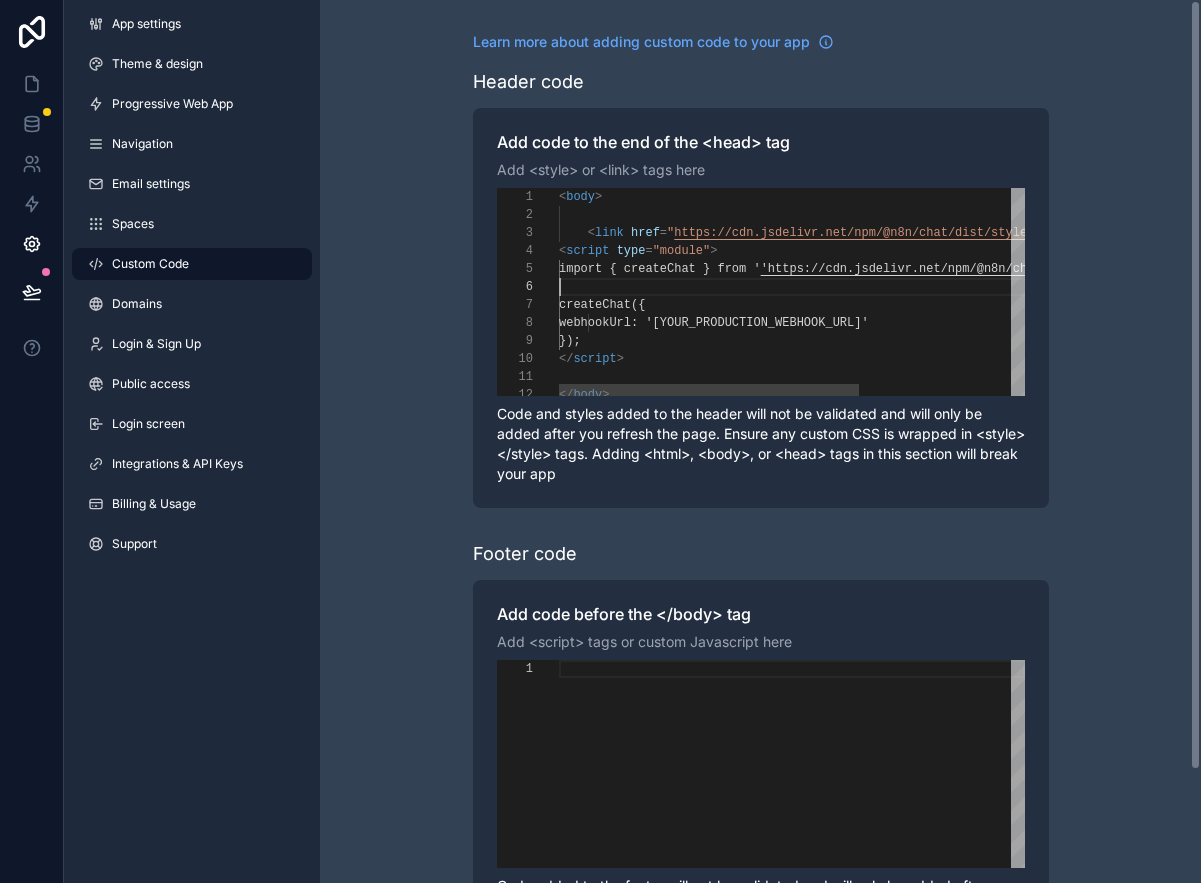 type on "**********" 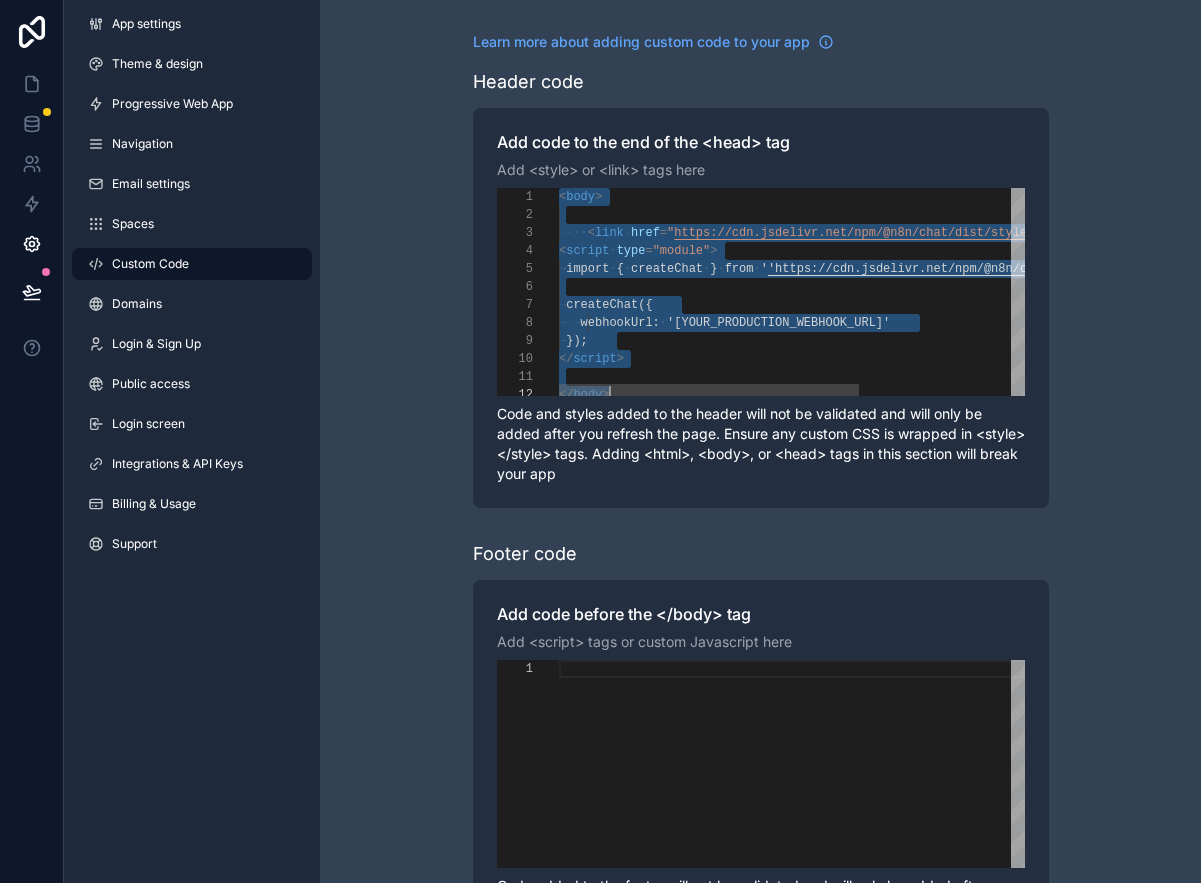 type 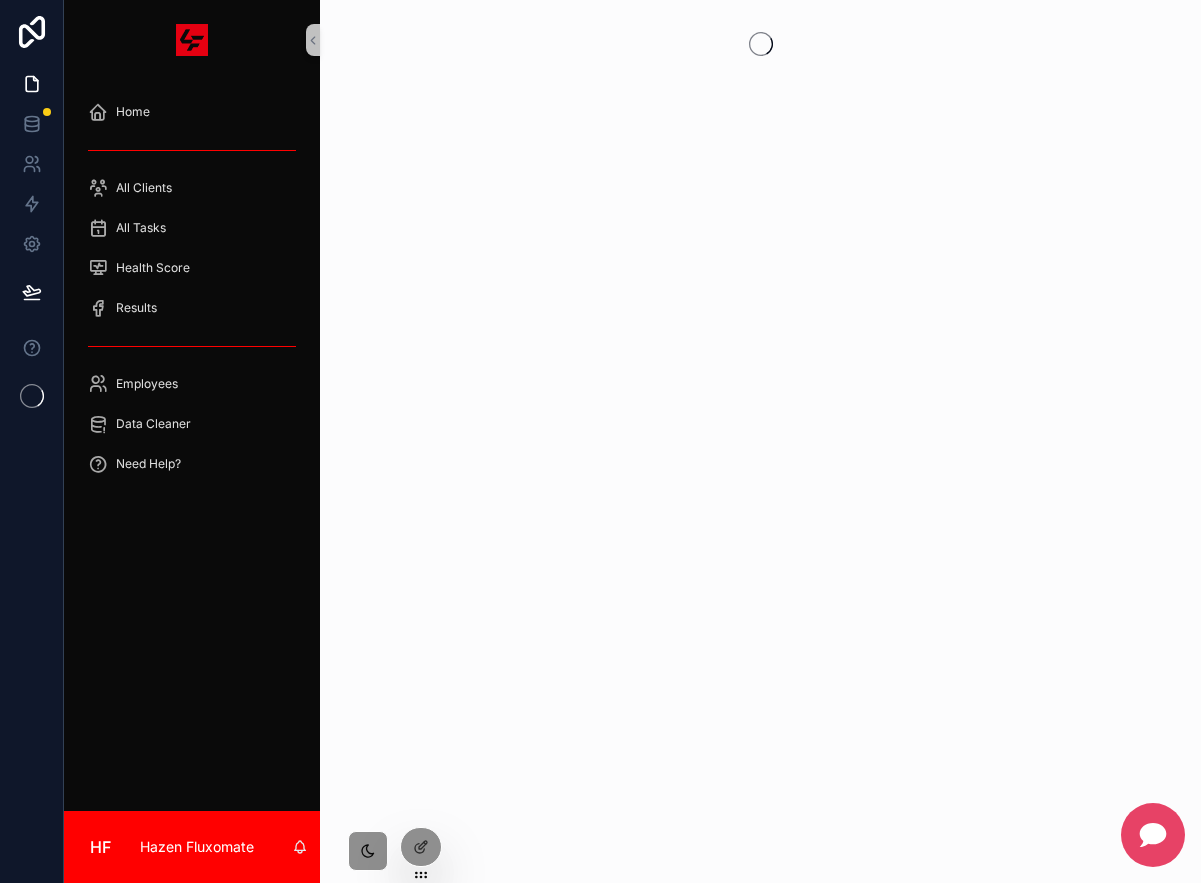 scroll, scrollTop: 0, scrollLeft: 0, axis: both 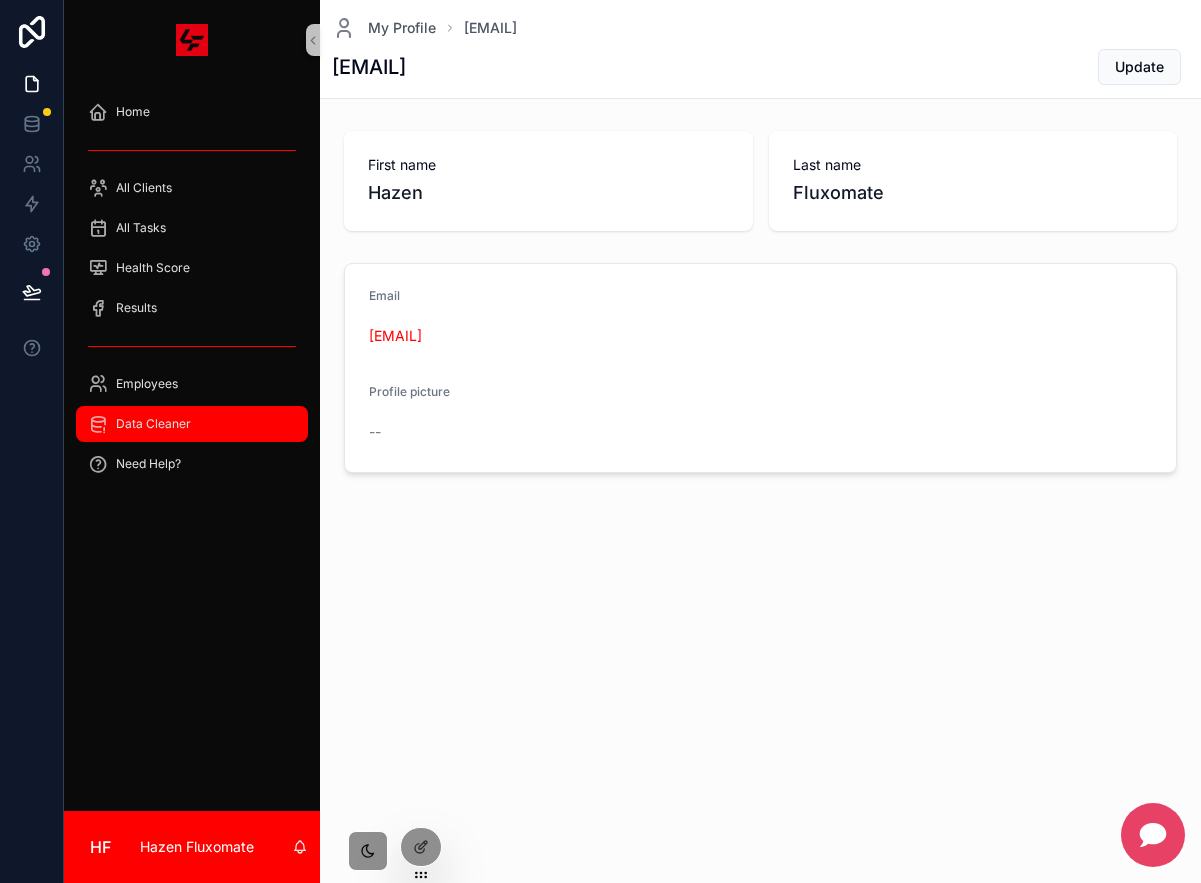 click on "Data Cleaner" at bounding box center [192, 424] 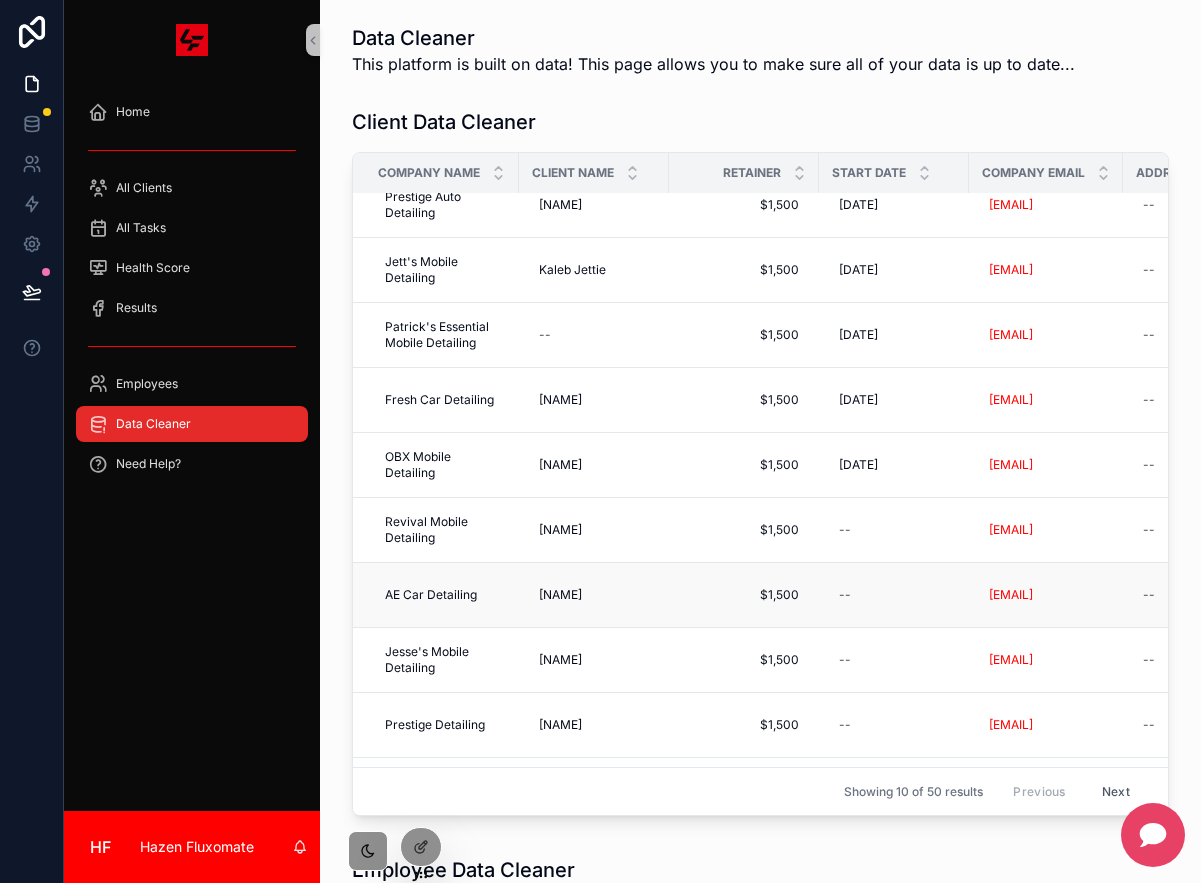 scroll, scrollTop: 0, scrollLeft: 0, axis: both 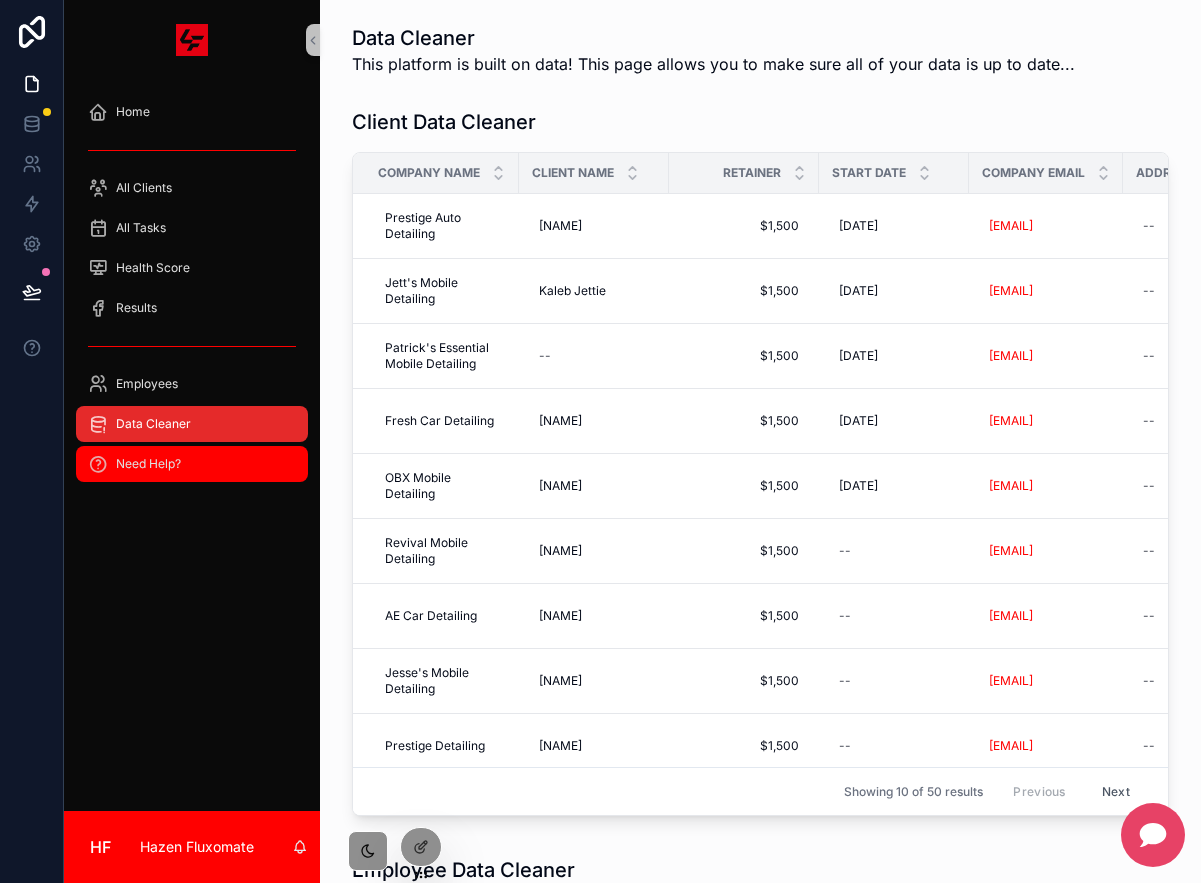 click on "Need Help?" at bounding box center [148, 464] 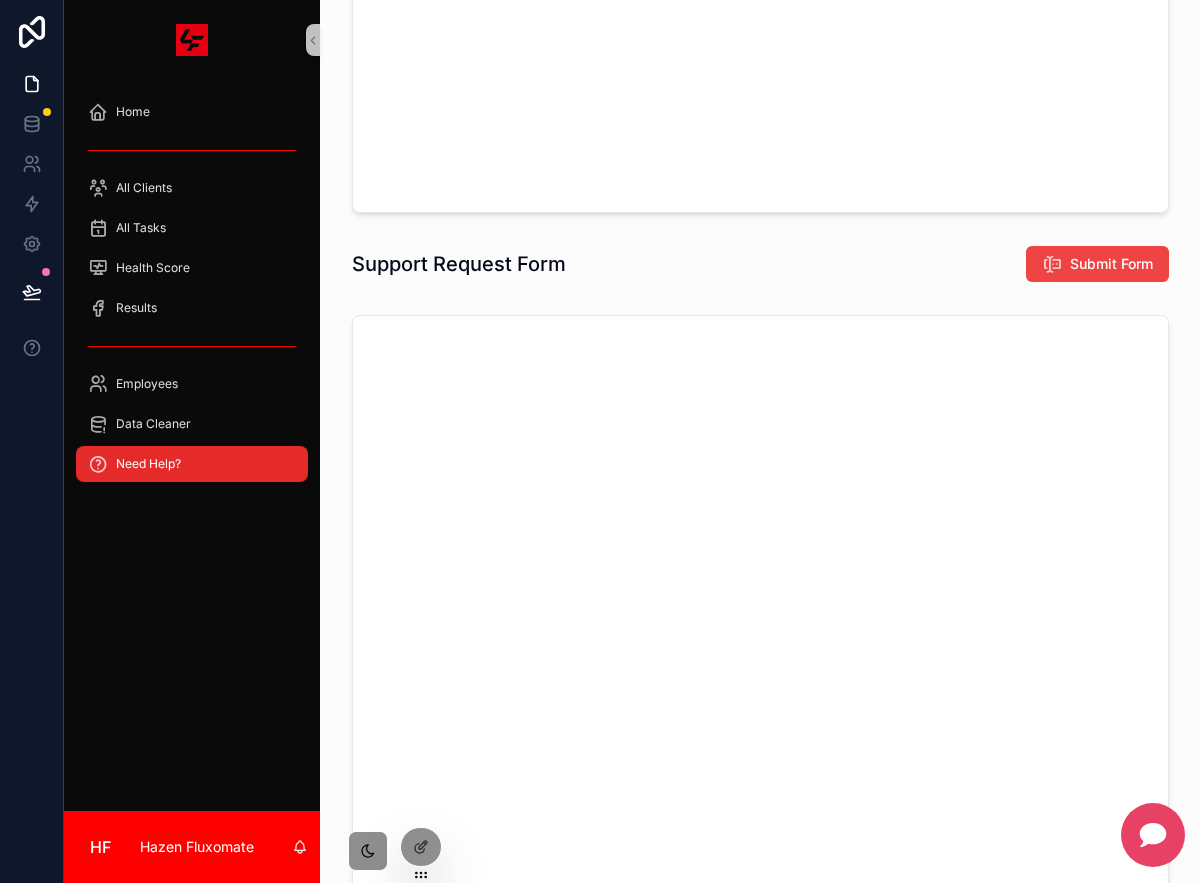 scroll, scrollTop: 711, scrollLeft: 0, axis: vertical 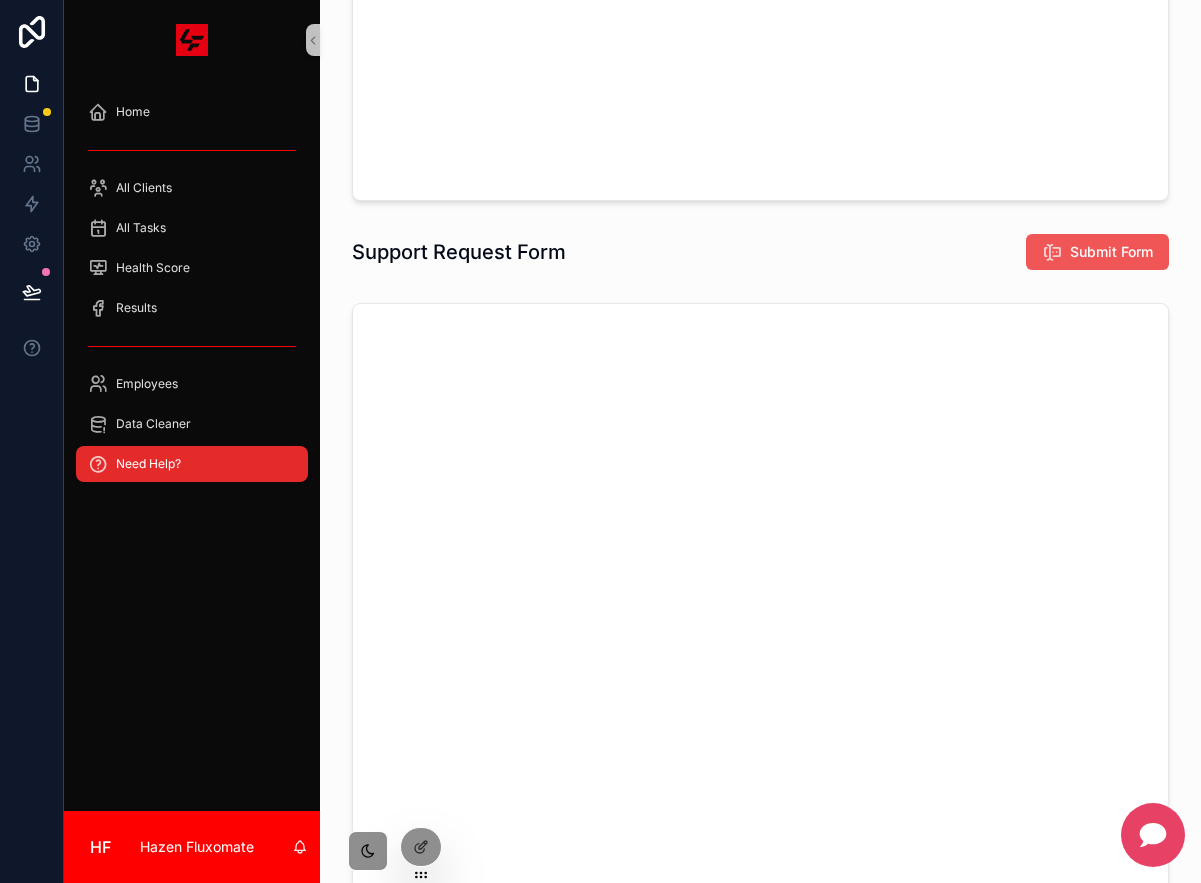 click on "Submit Form" at bounding box center (1089, 252) 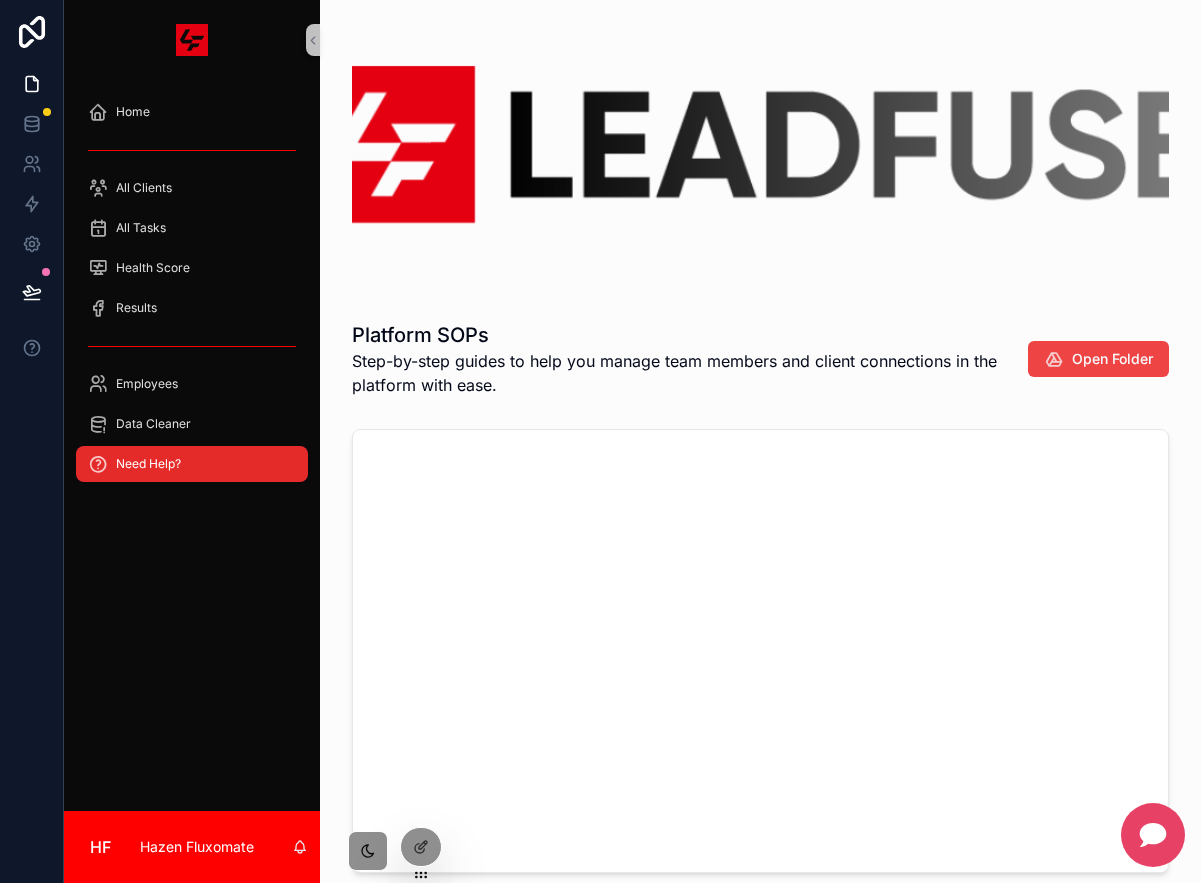 scroll, scrollTop: 0, scrollLeft: 0, axis: both 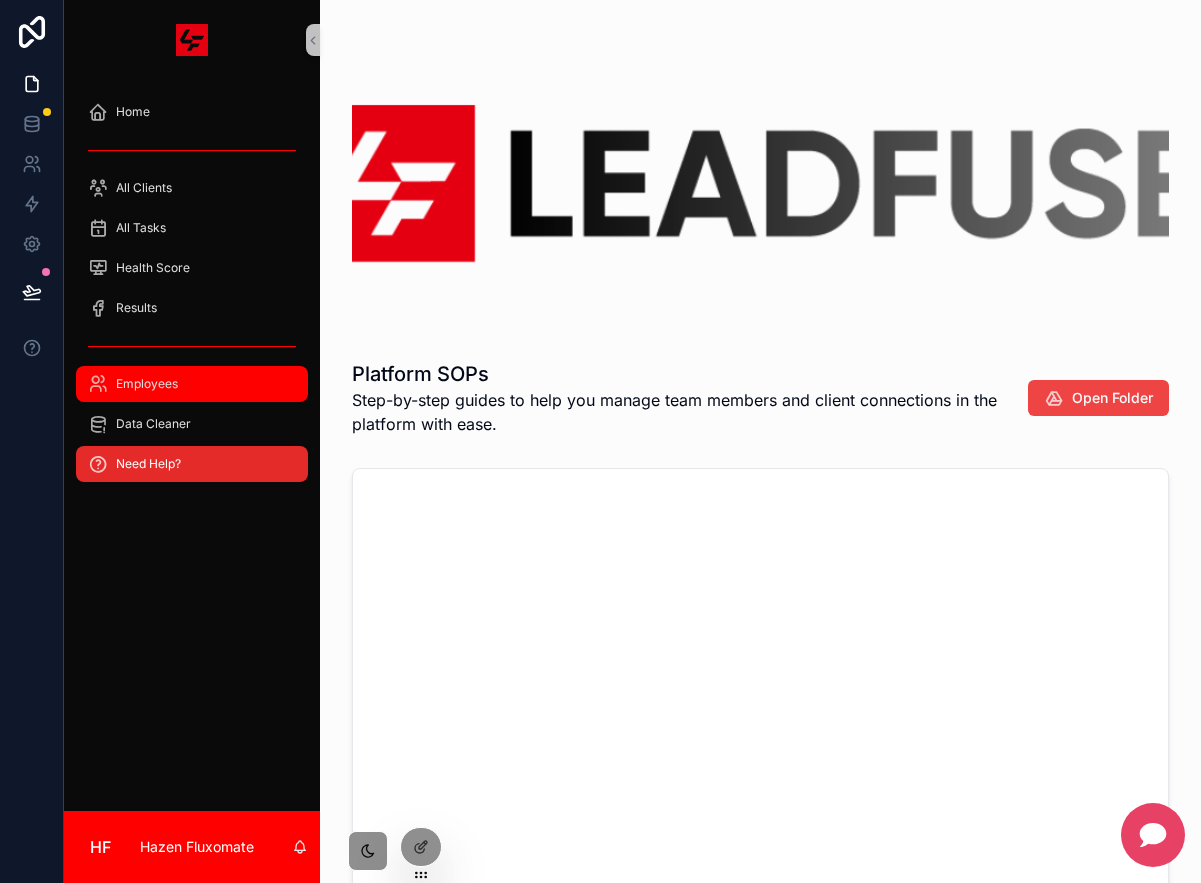 click on "Employees" at bounding box center [192, 384] 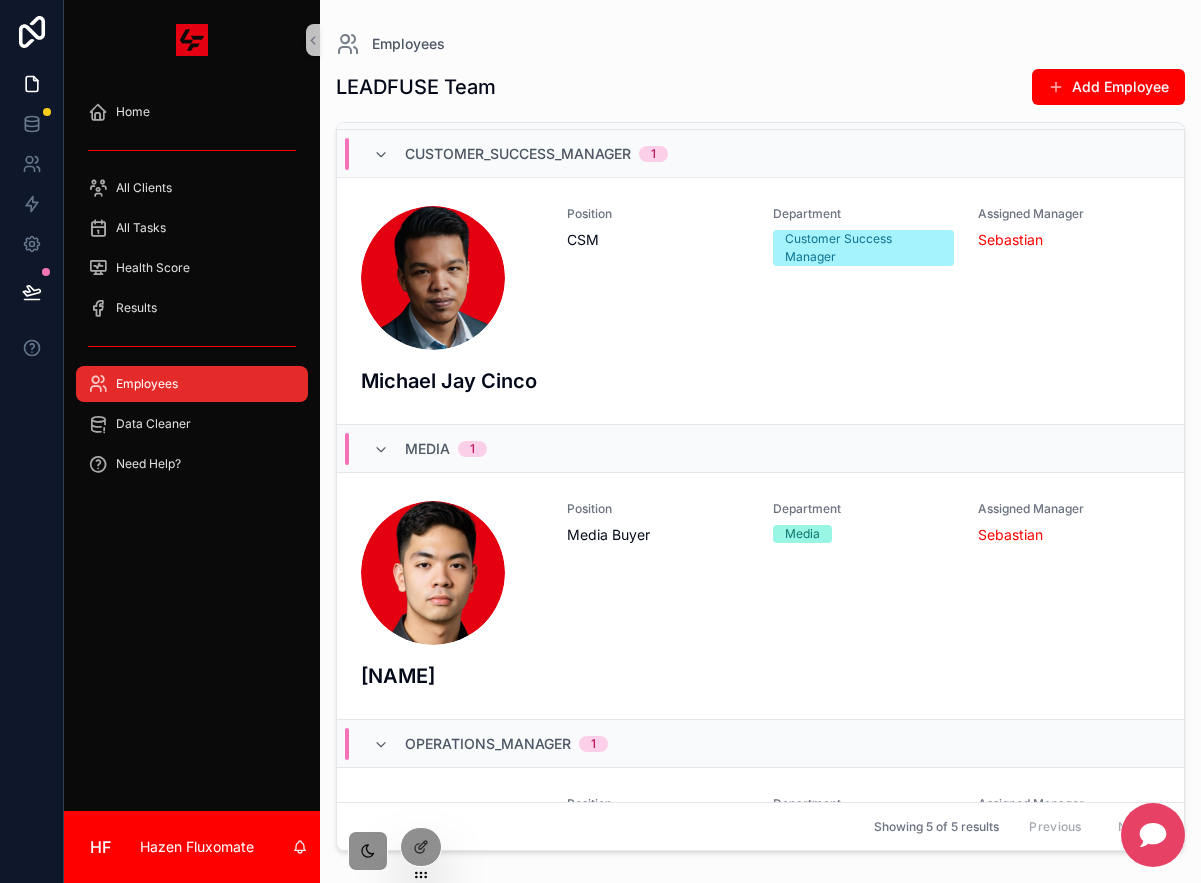 scroll, scrollTop: 0, scrollLeft: 0, axis: both 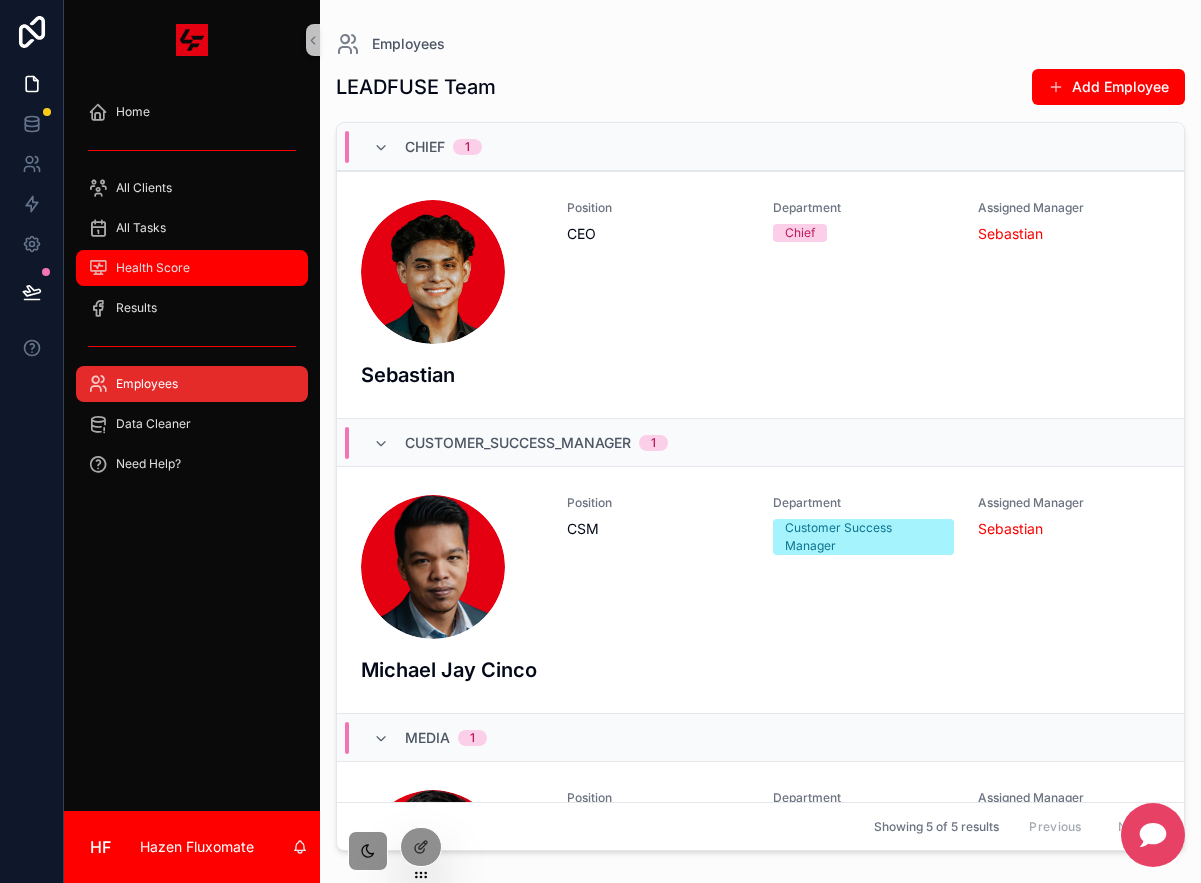 click at bounding box center [98, 268] 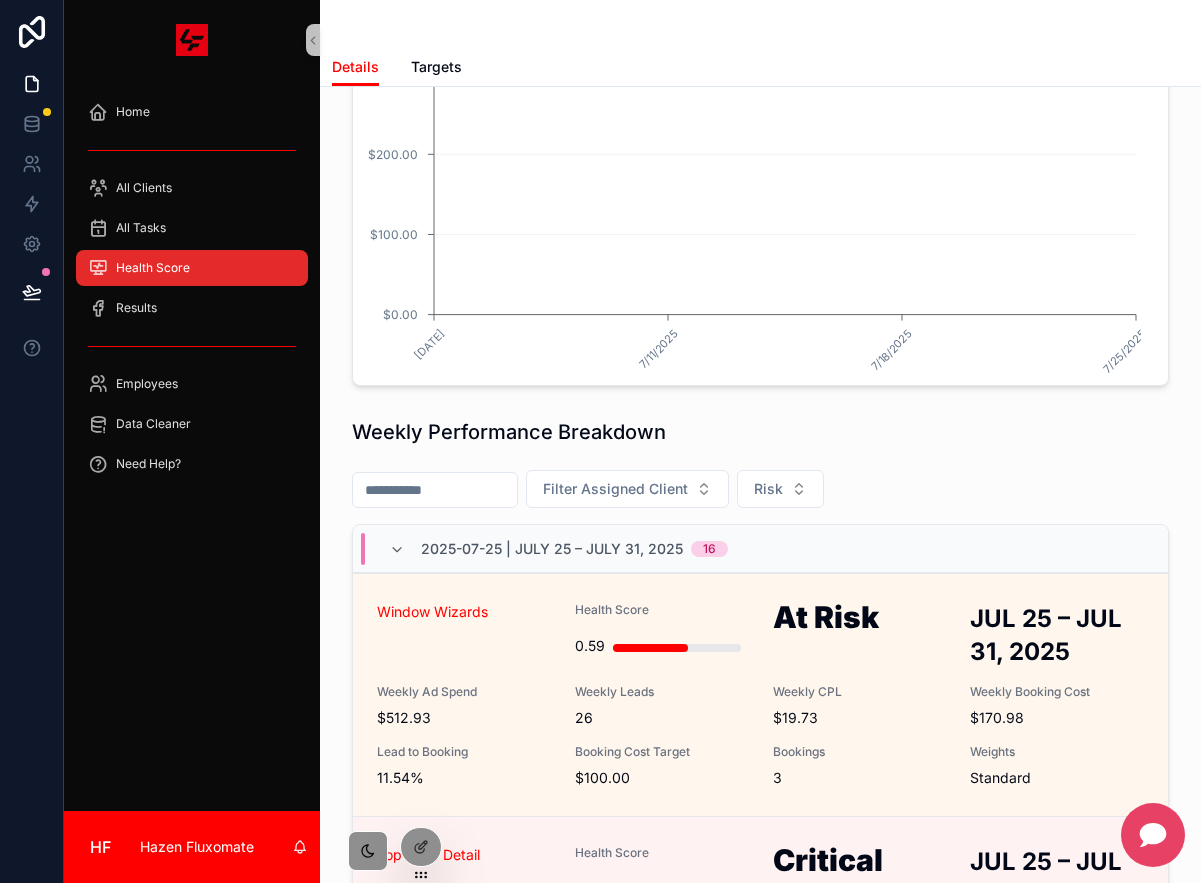 scroll, scrollTop: 922, scrollLeft: 0, axis: vertical 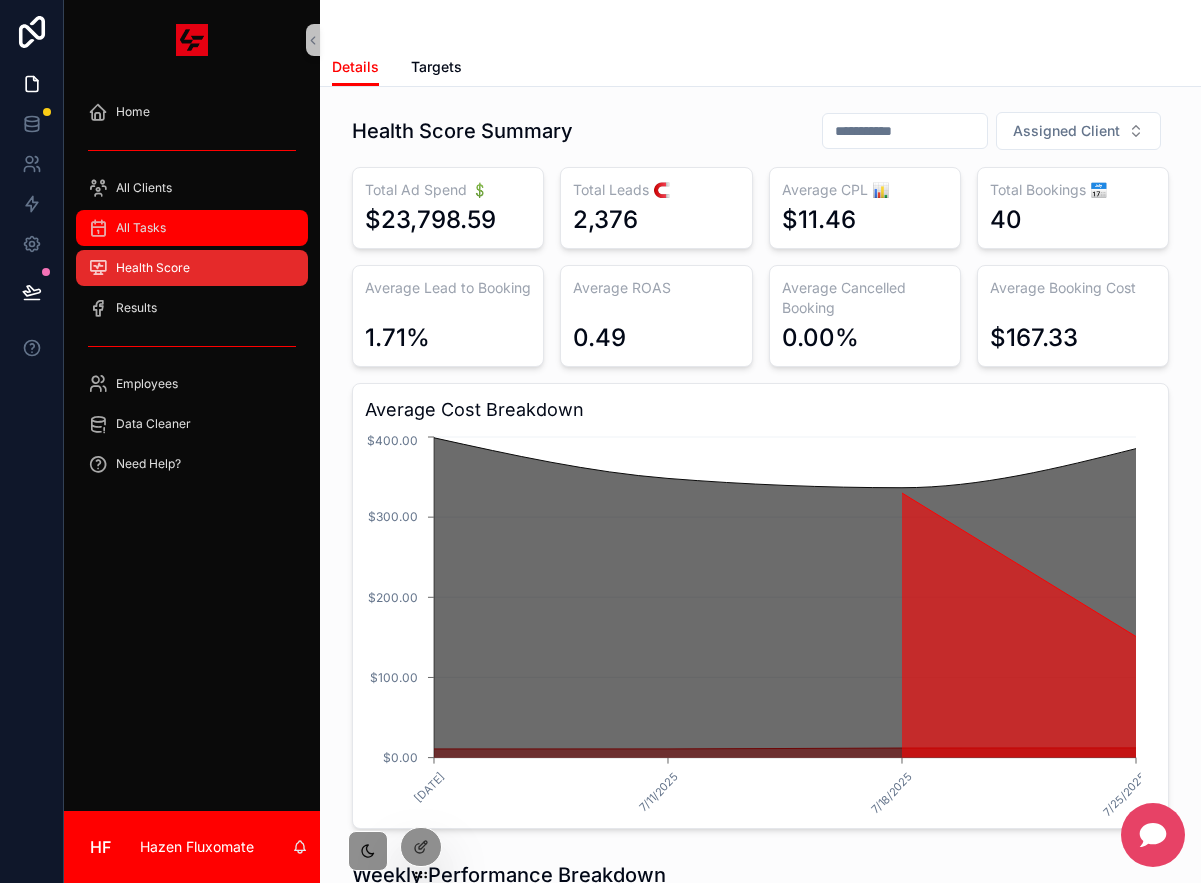click on "All Tasks" at bounding box center [141, 228] 